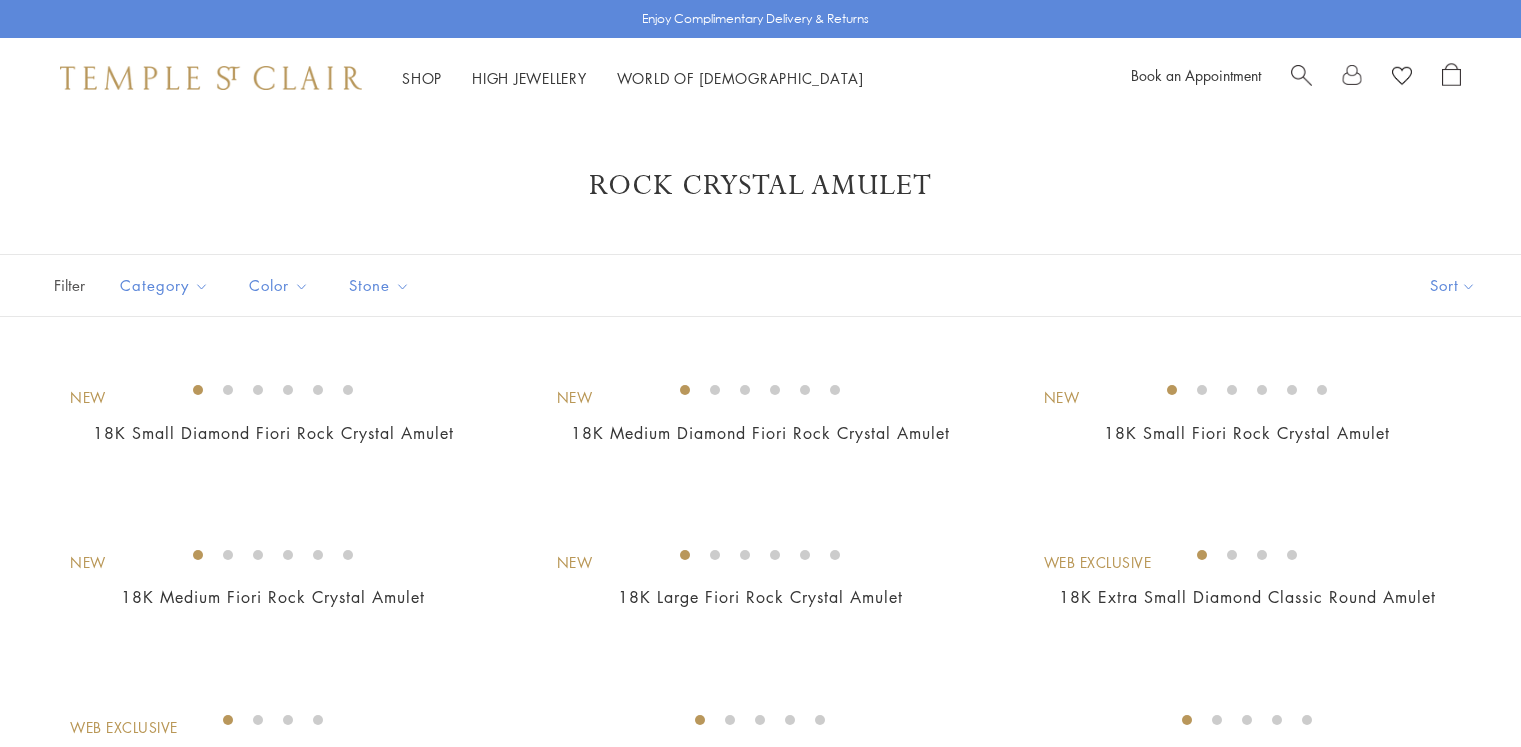 scroll, scrollTop: 8300, scrollLeft: 0, axis: vertical 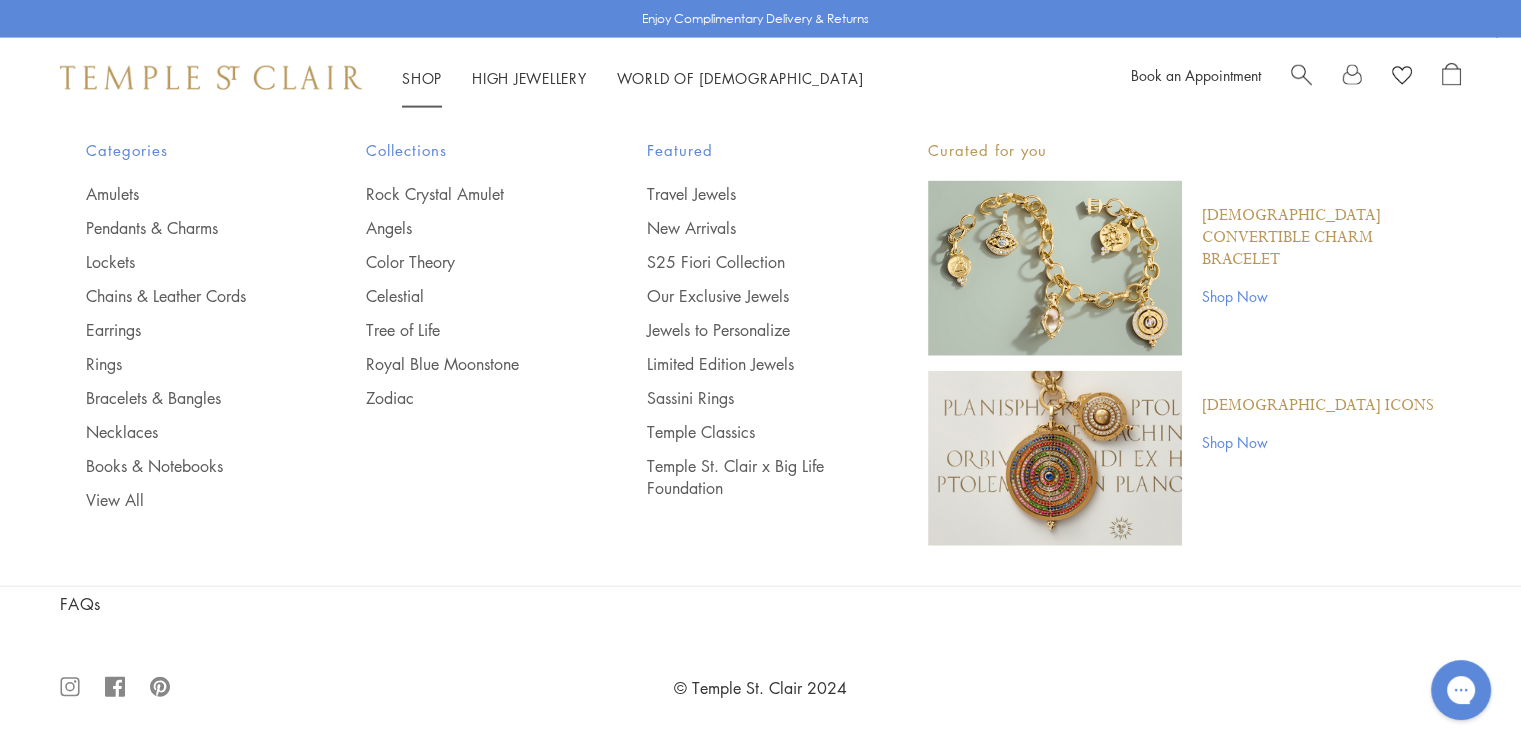 click on "Shop Shop" at bounding box center [422, 78] 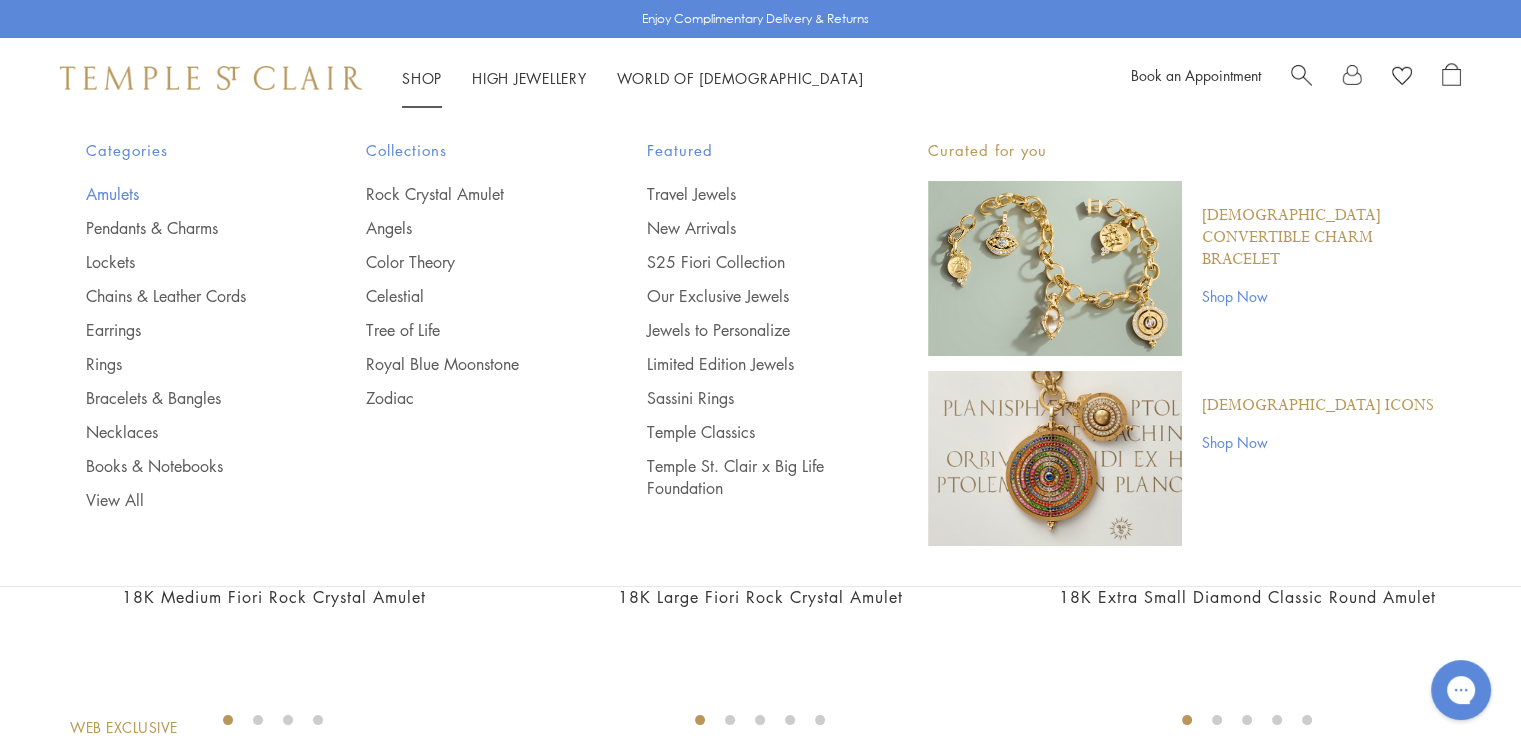 click on "Amulets" at bounding box center (186, 194) 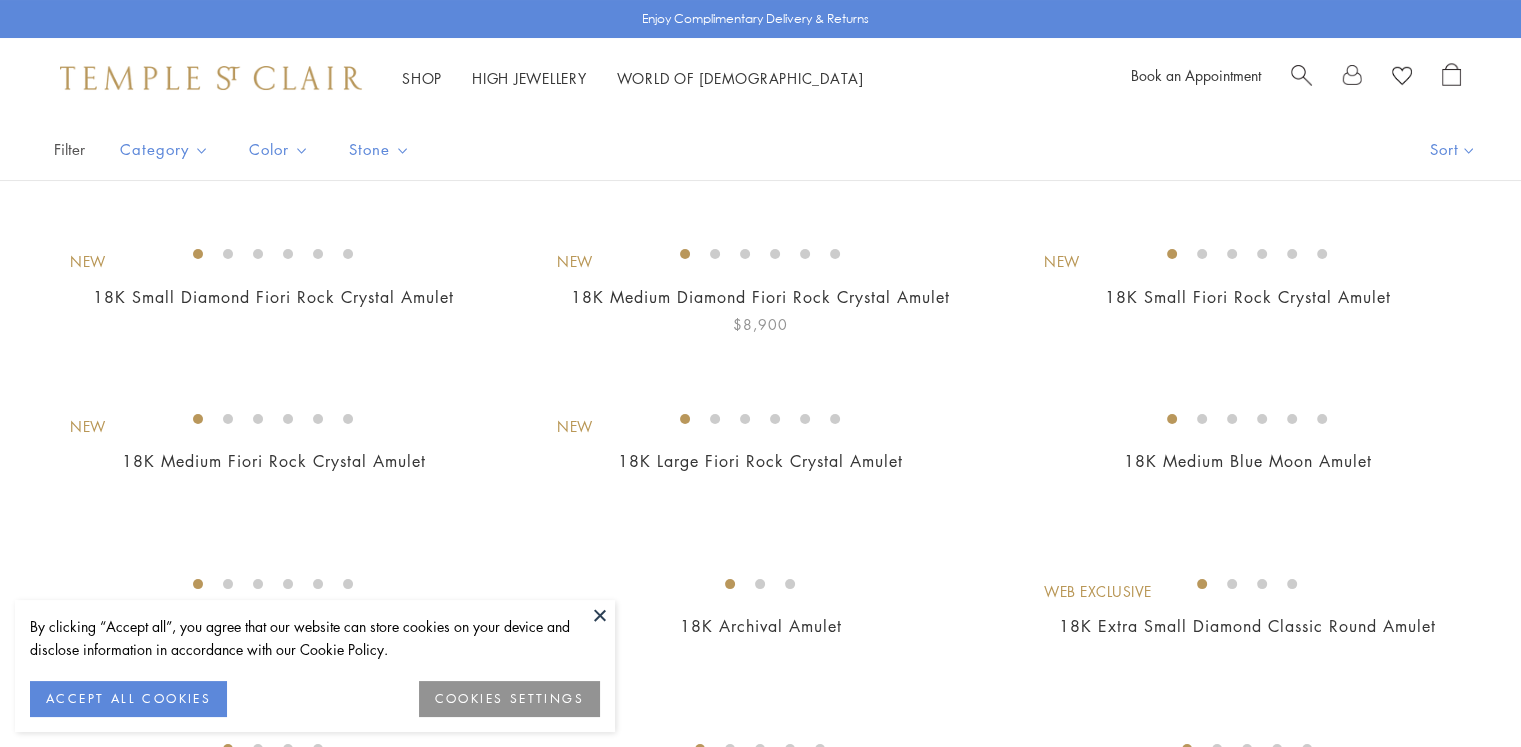scroll, scrollTop: 400, scrollLeft: 0, axis: vertical 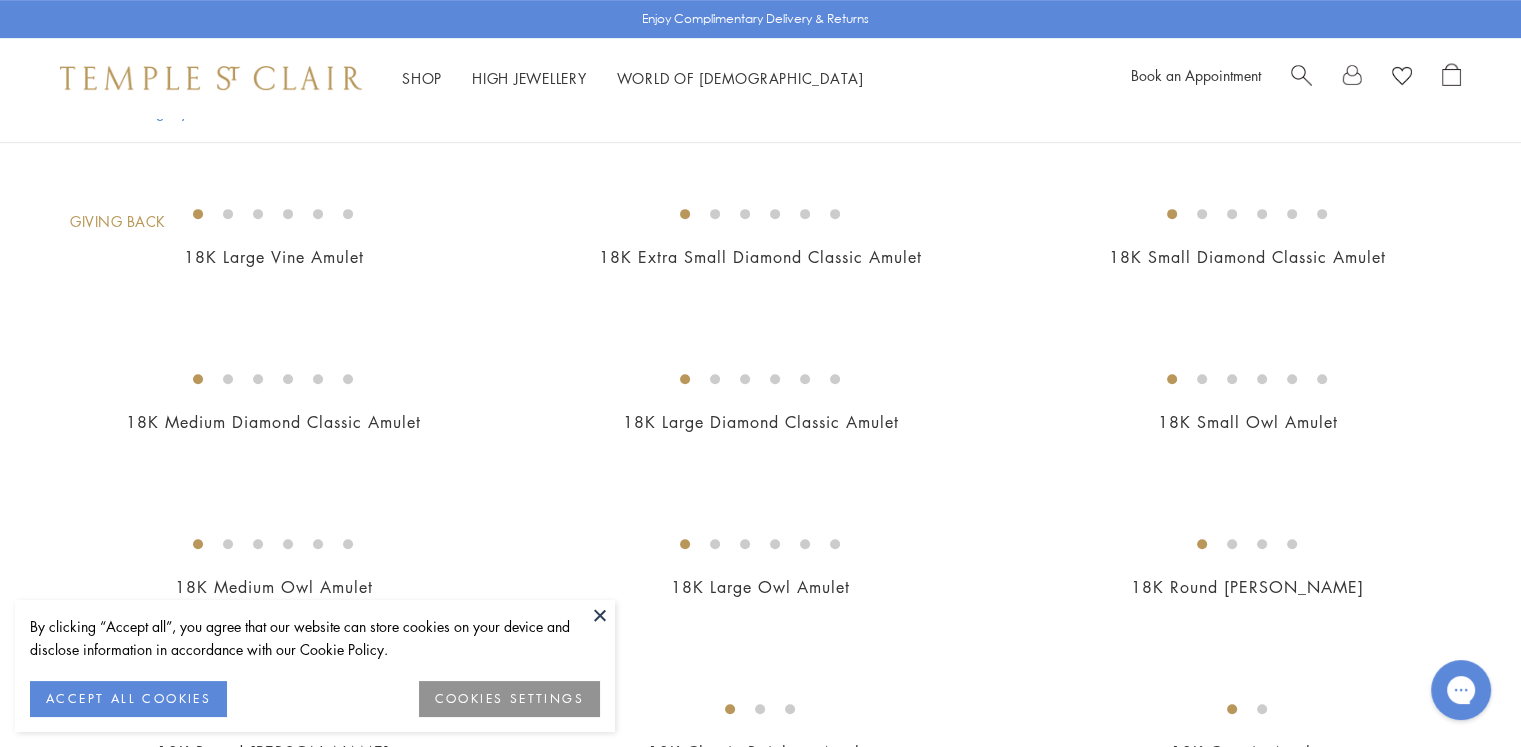 click at bounding box center (600, 615) 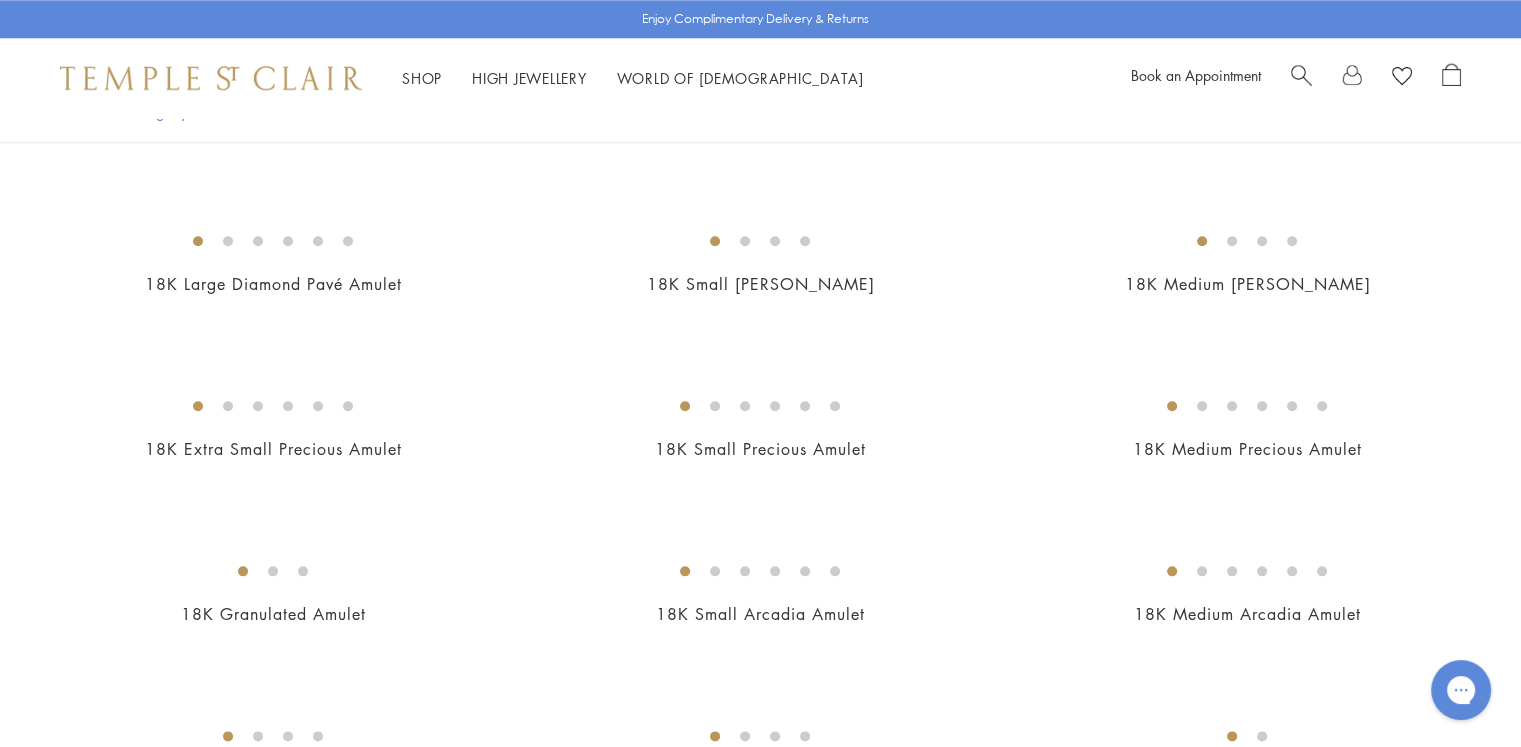 scroll, scrollTop: 2000, scrollLeft: 0, axis: vertical 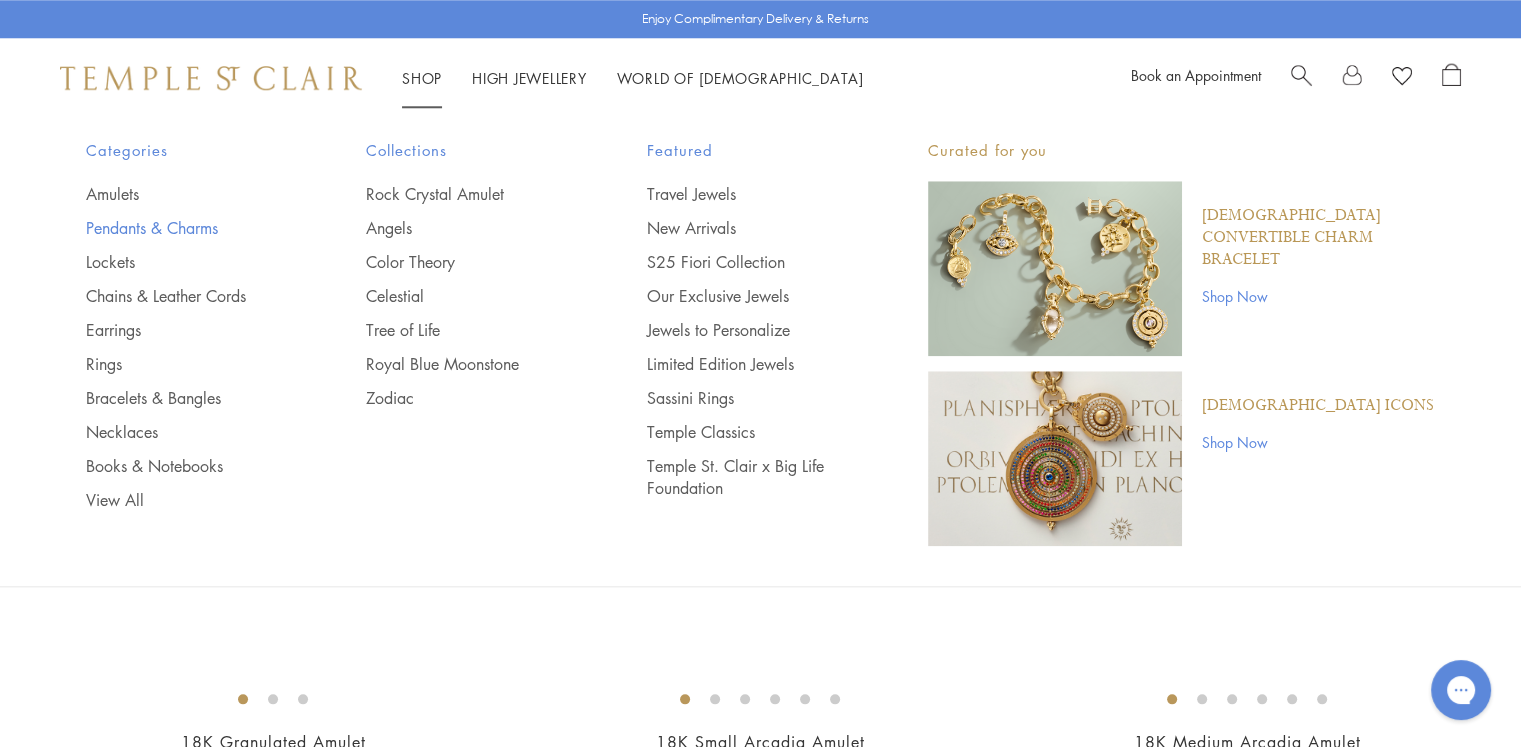 click on "Pendants & Charms" at bounding box center (186, 228) 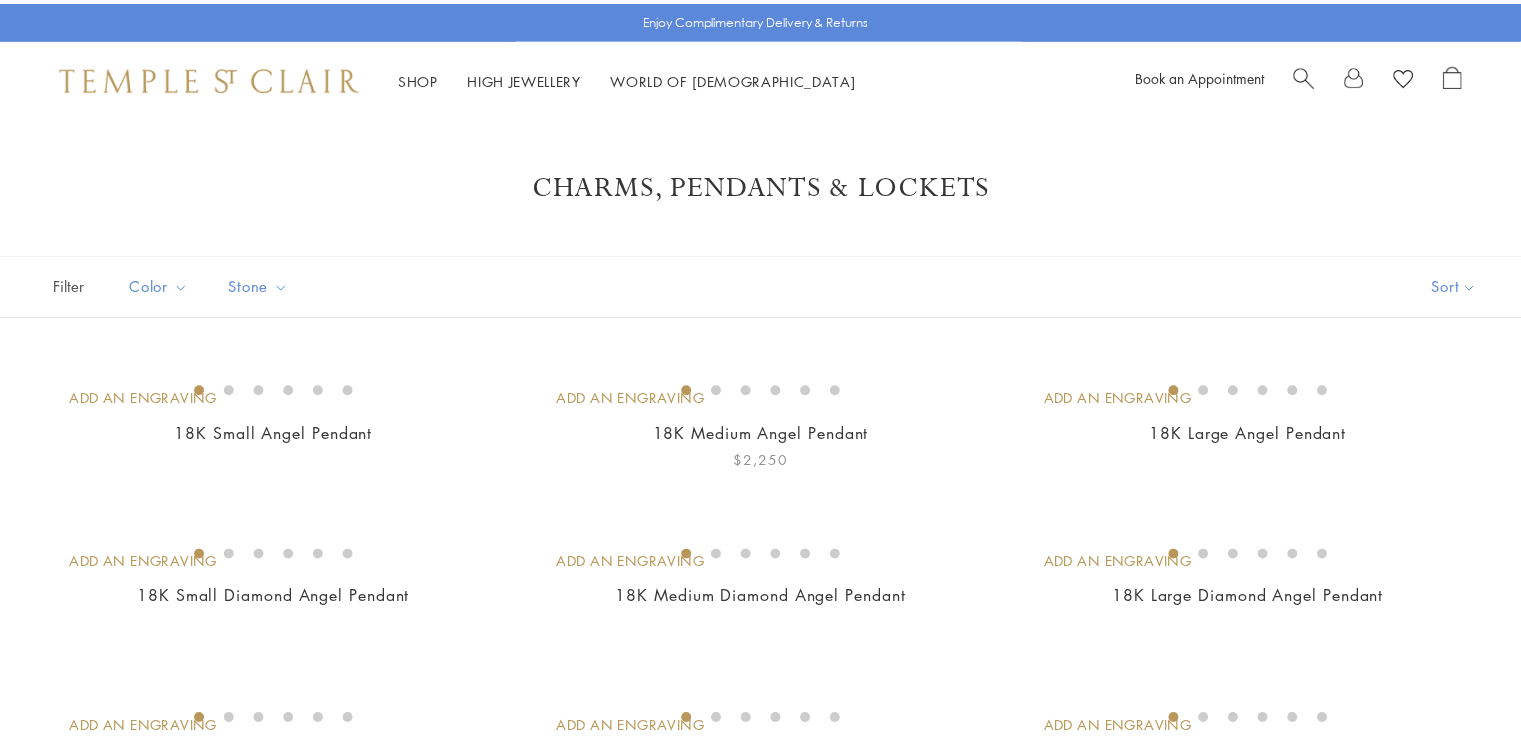 scroll, scrollTop: 0, scrollLeft: 0, axis: both 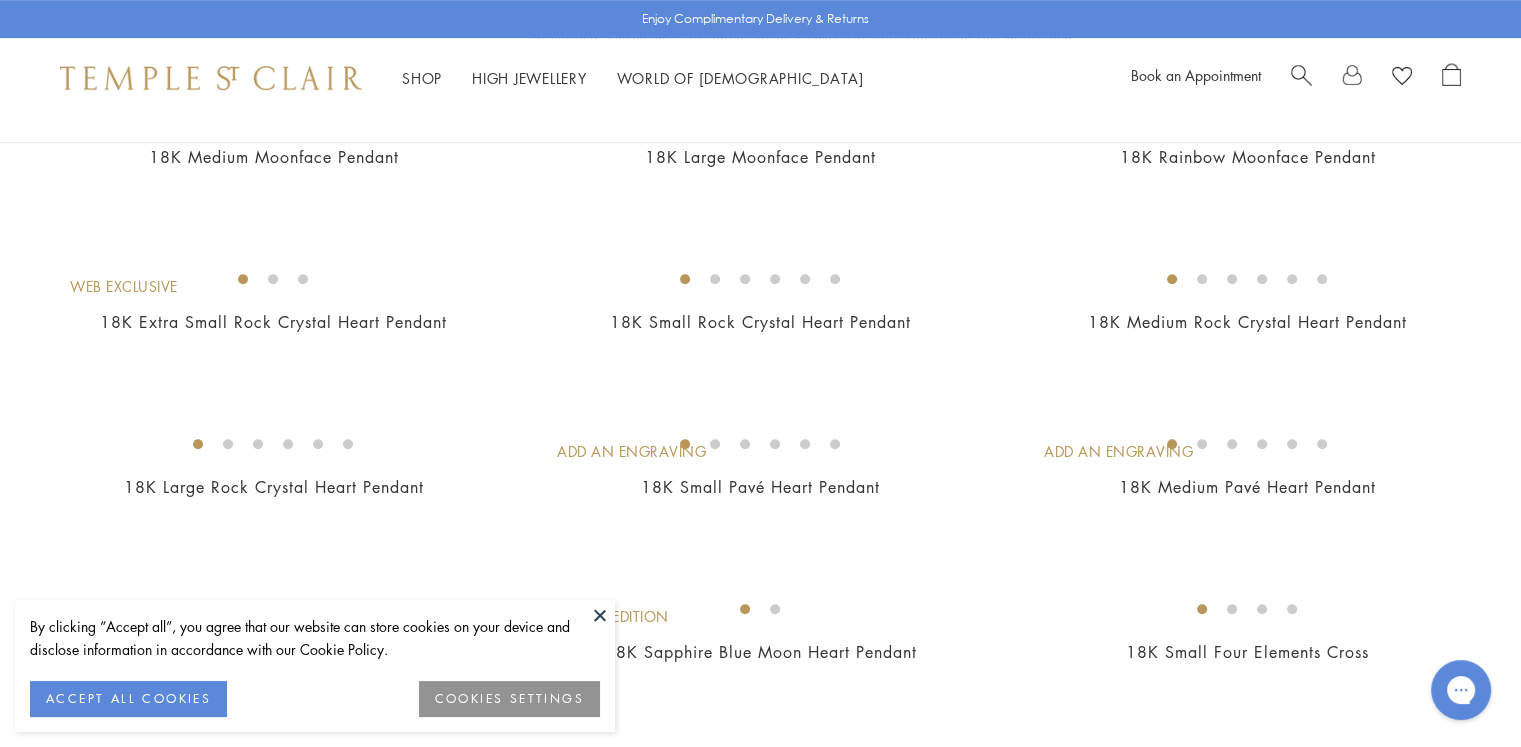 click at bounding box center [600, 615] 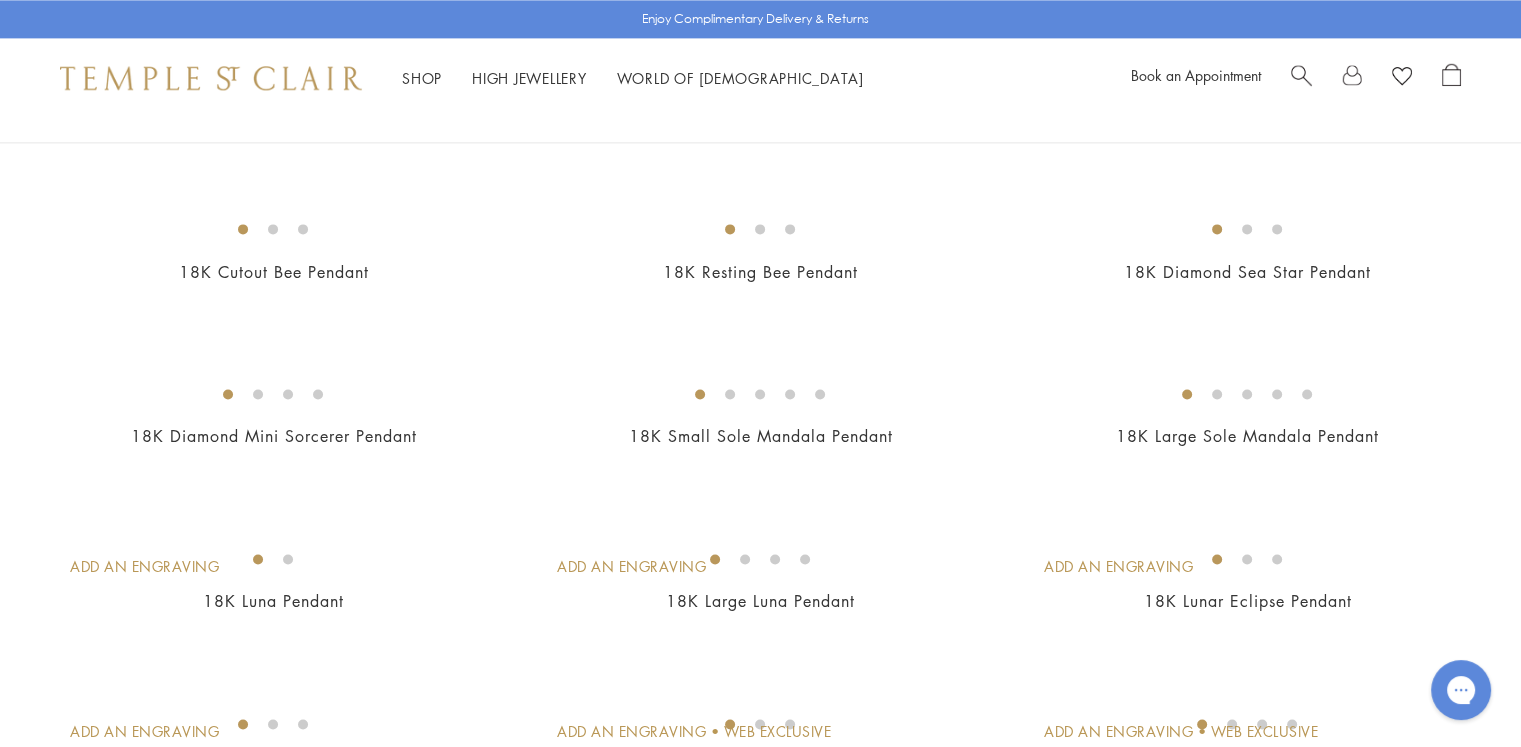 scroll, scrollTop: 3300, scrollLeft: 0, axis: vertical 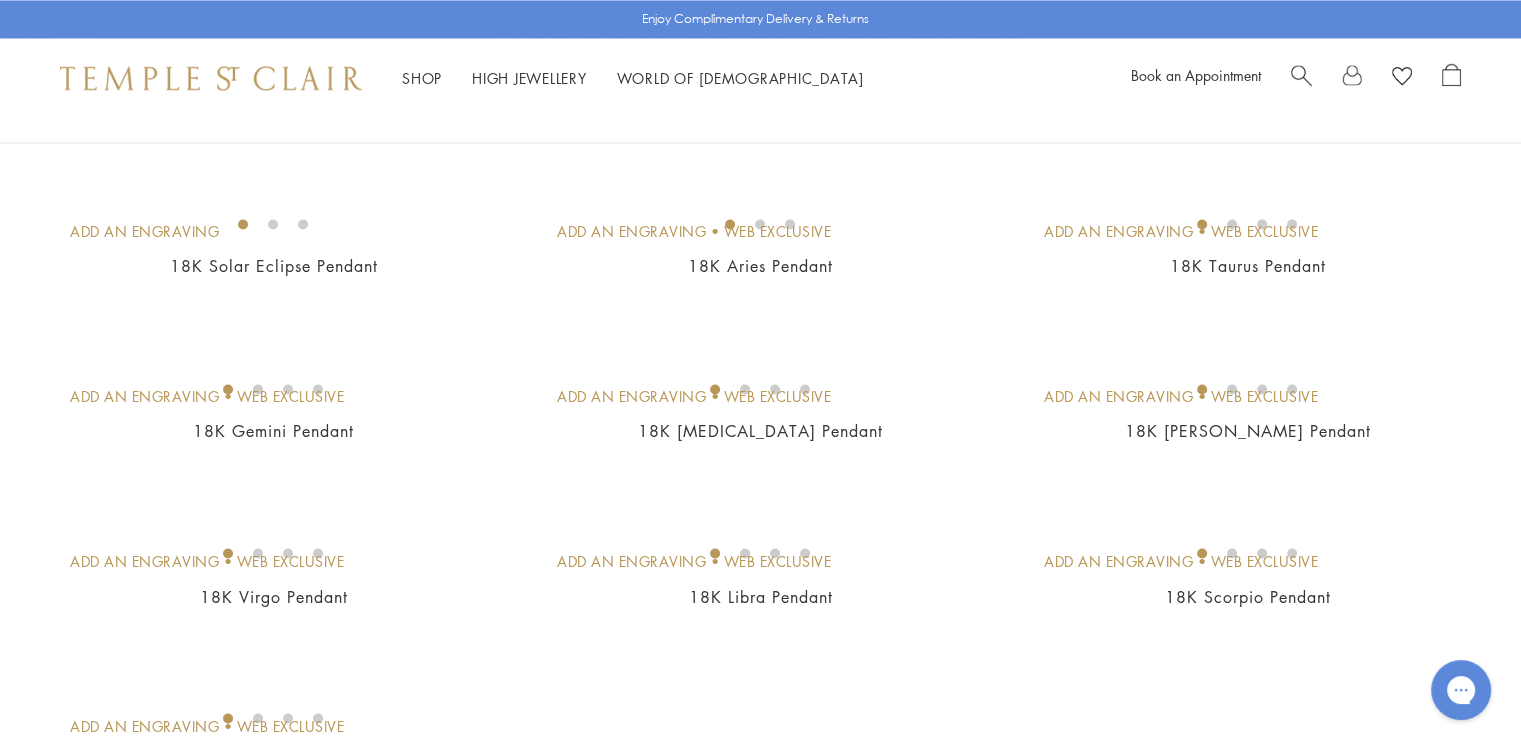 click on "Limited Edition" at bounding box center [760, -1036] 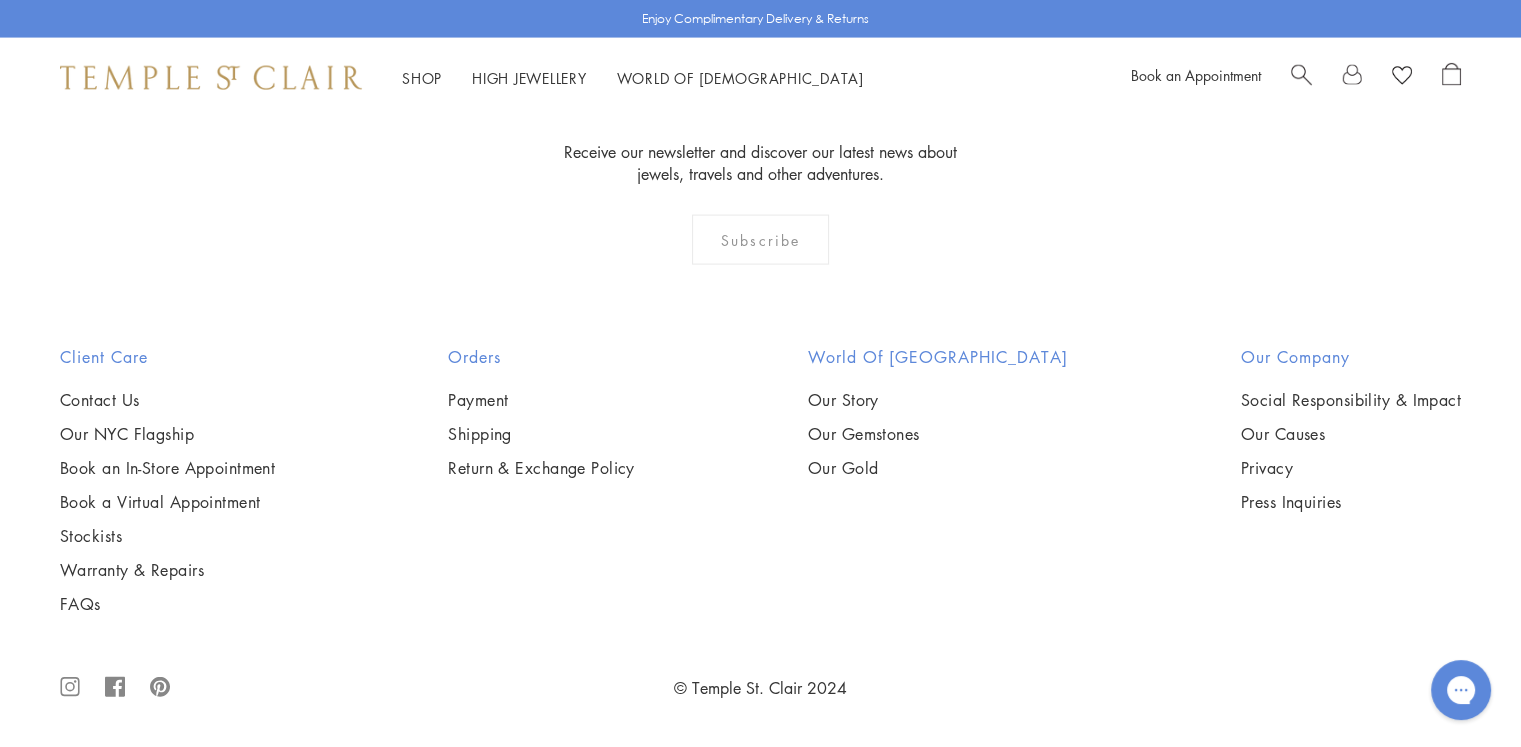 scroll, scrollTop: 8300, scrollLeft: 0, axis: vertical 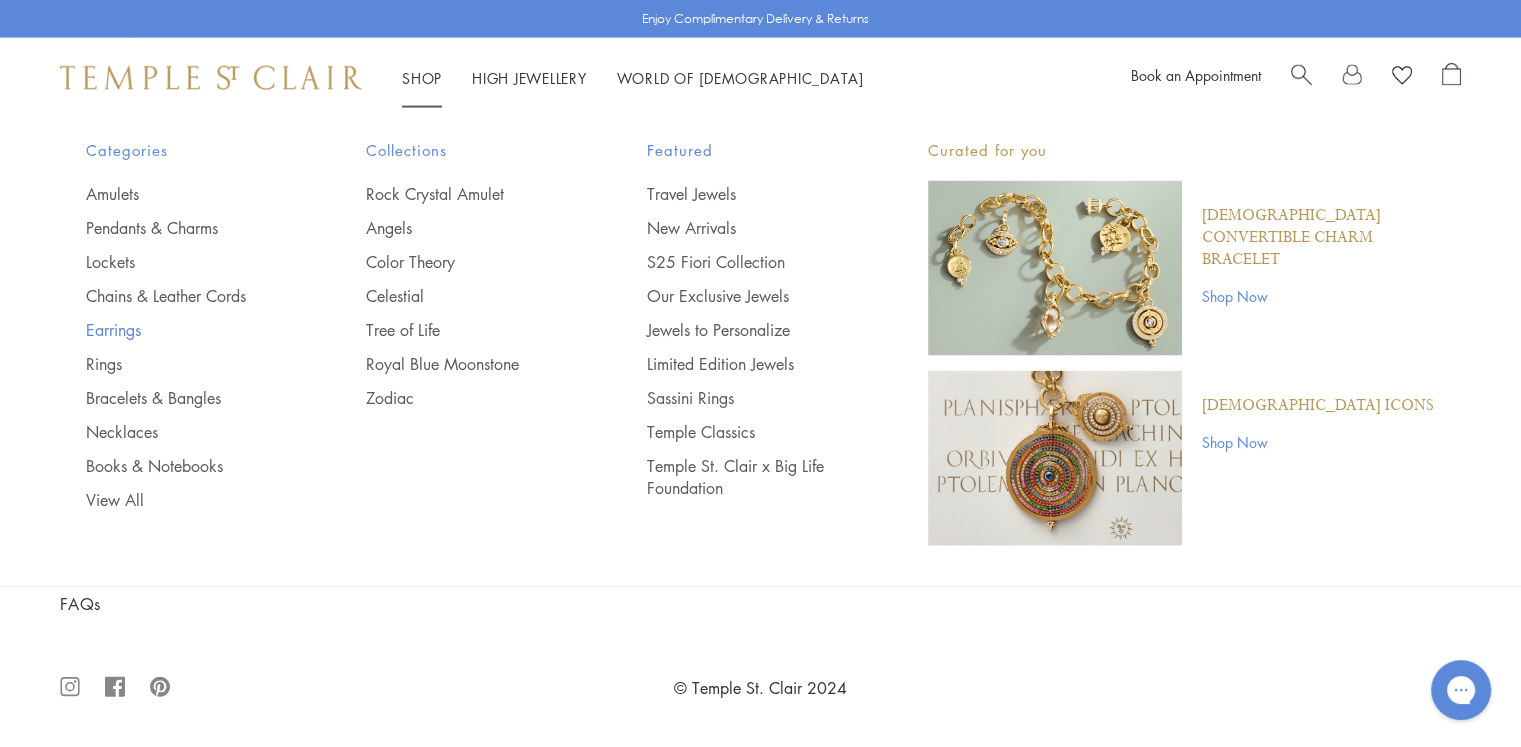 click on "Earrings" at bounding box center [186, 330] 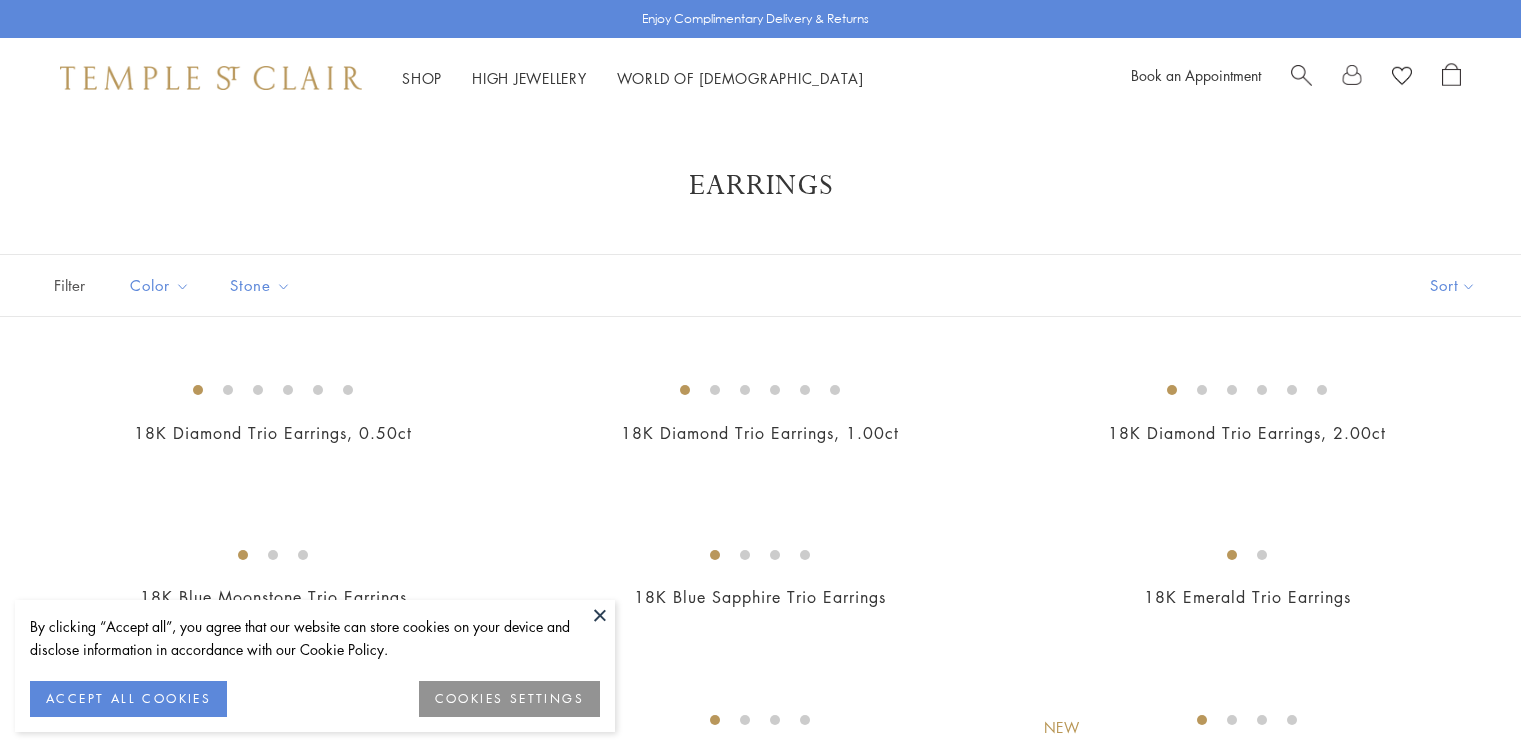 scroll, scrollTop: 0, scrollLeft: 0, axis: both 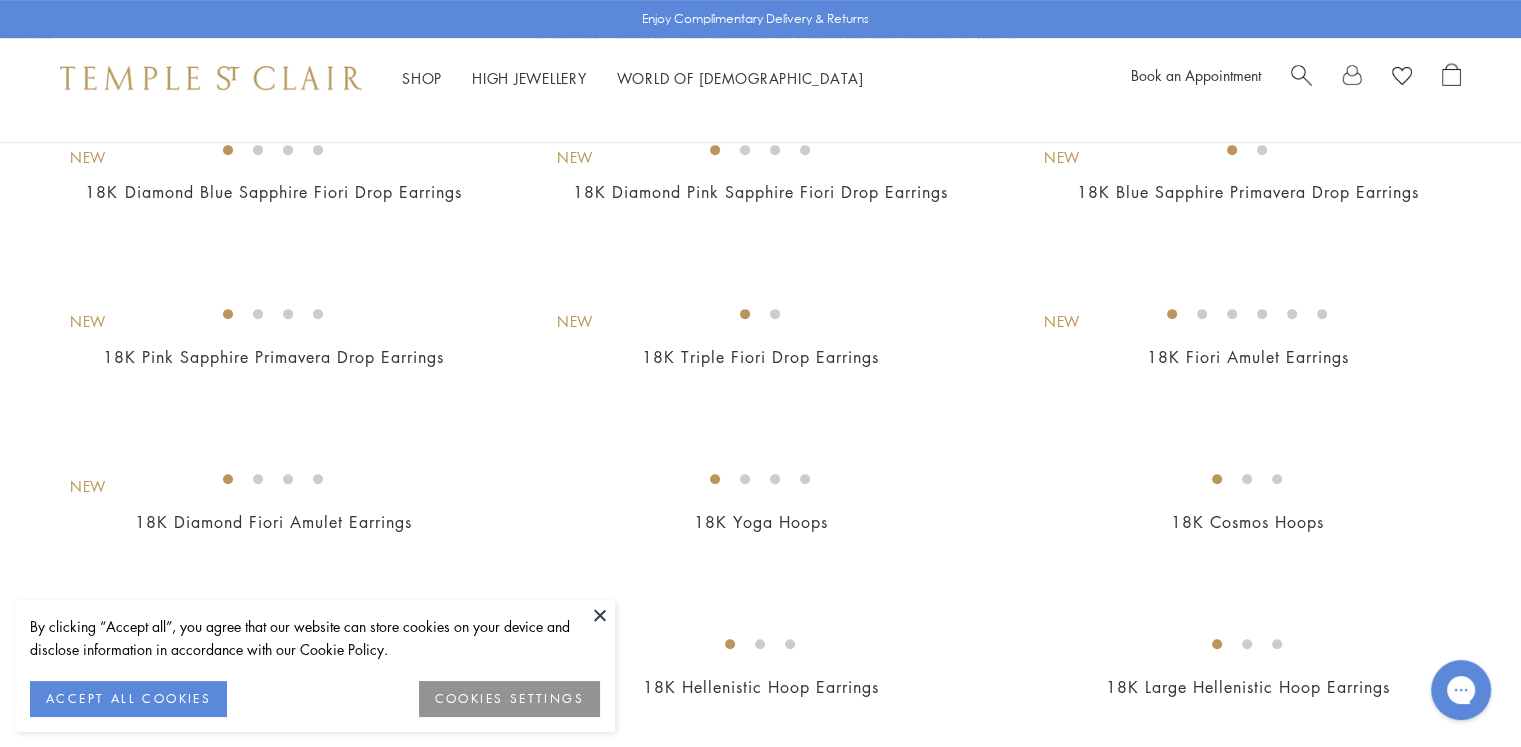 click at bounding box center [600, 615] 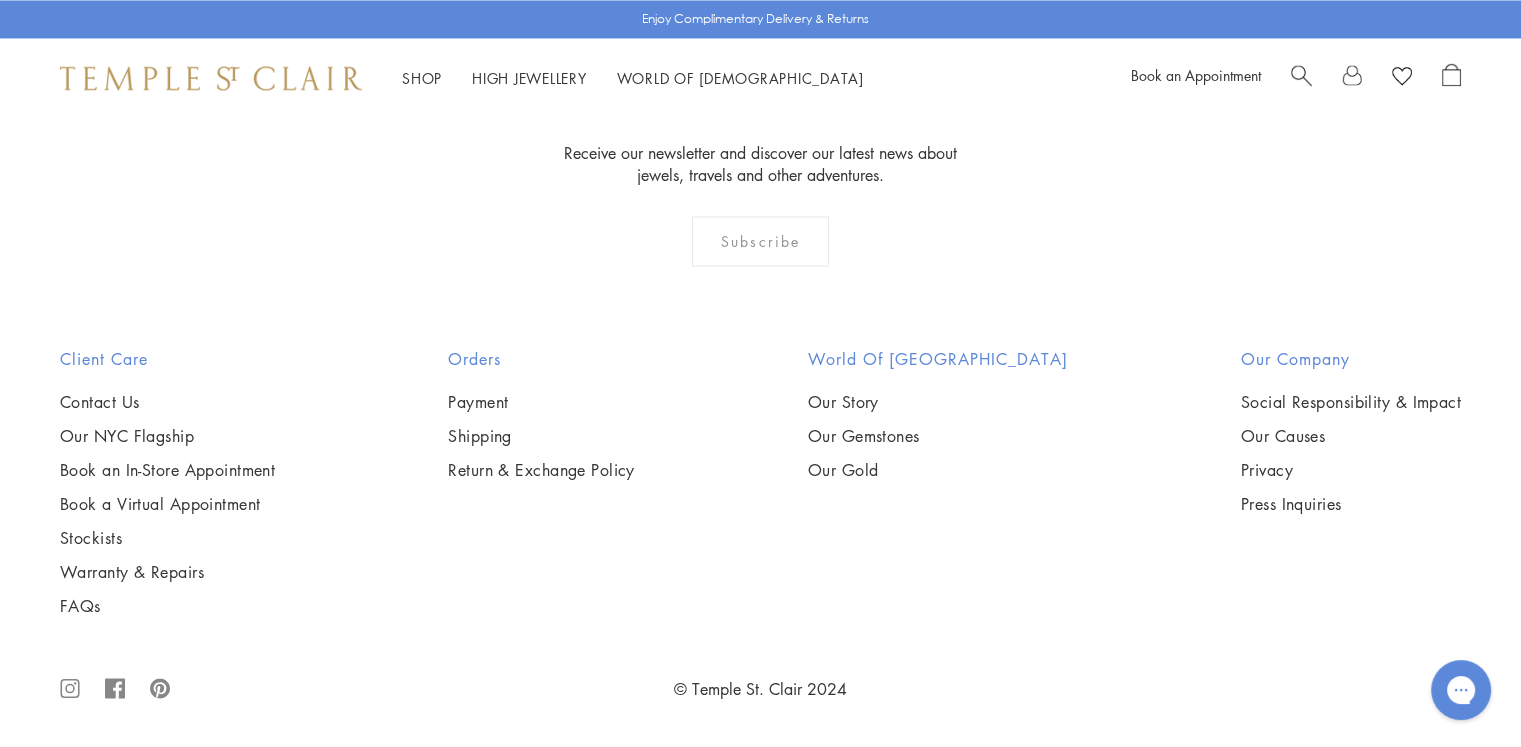scroll, scrollTop: 3600, scrollLeft: 0, axis: vertical 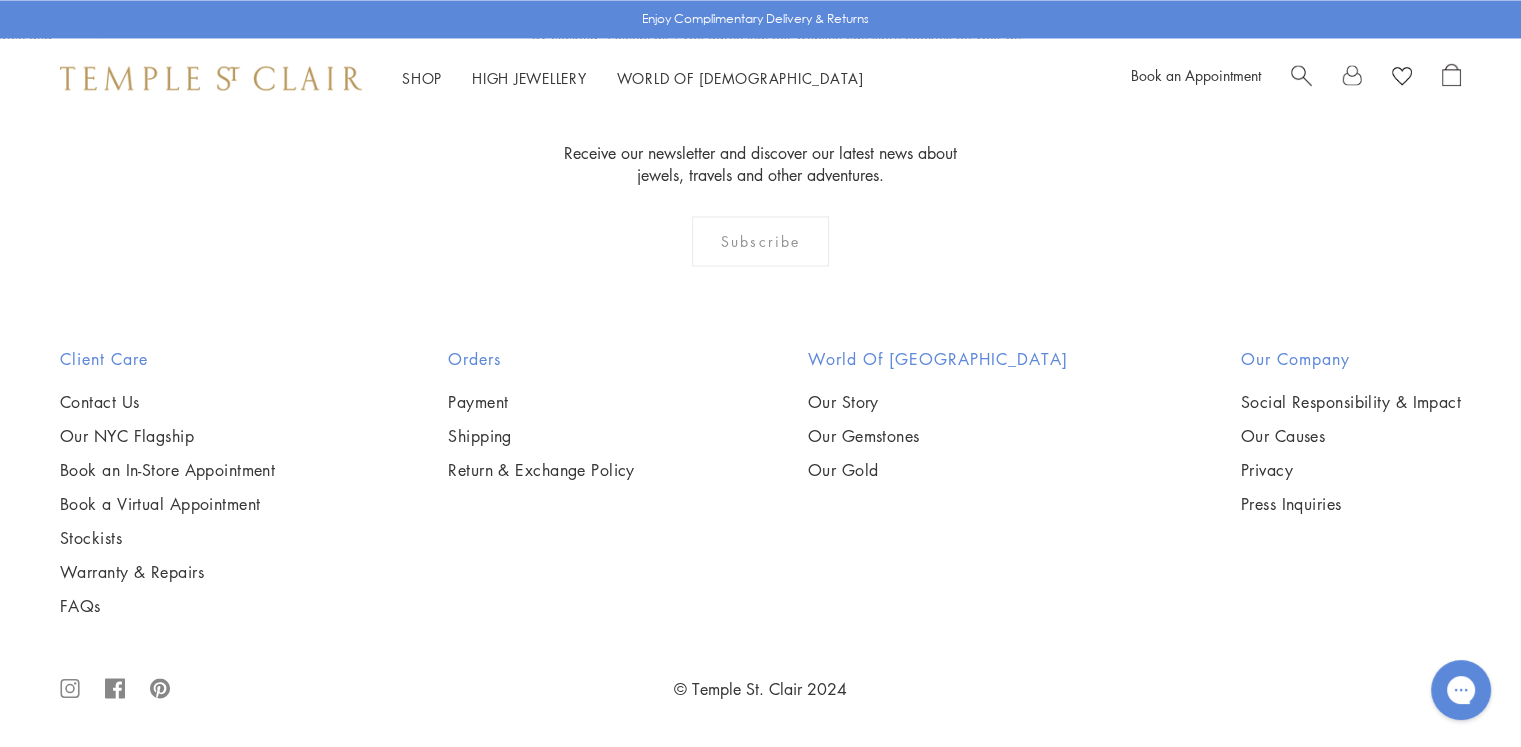 click at bounding box center [0, 0] 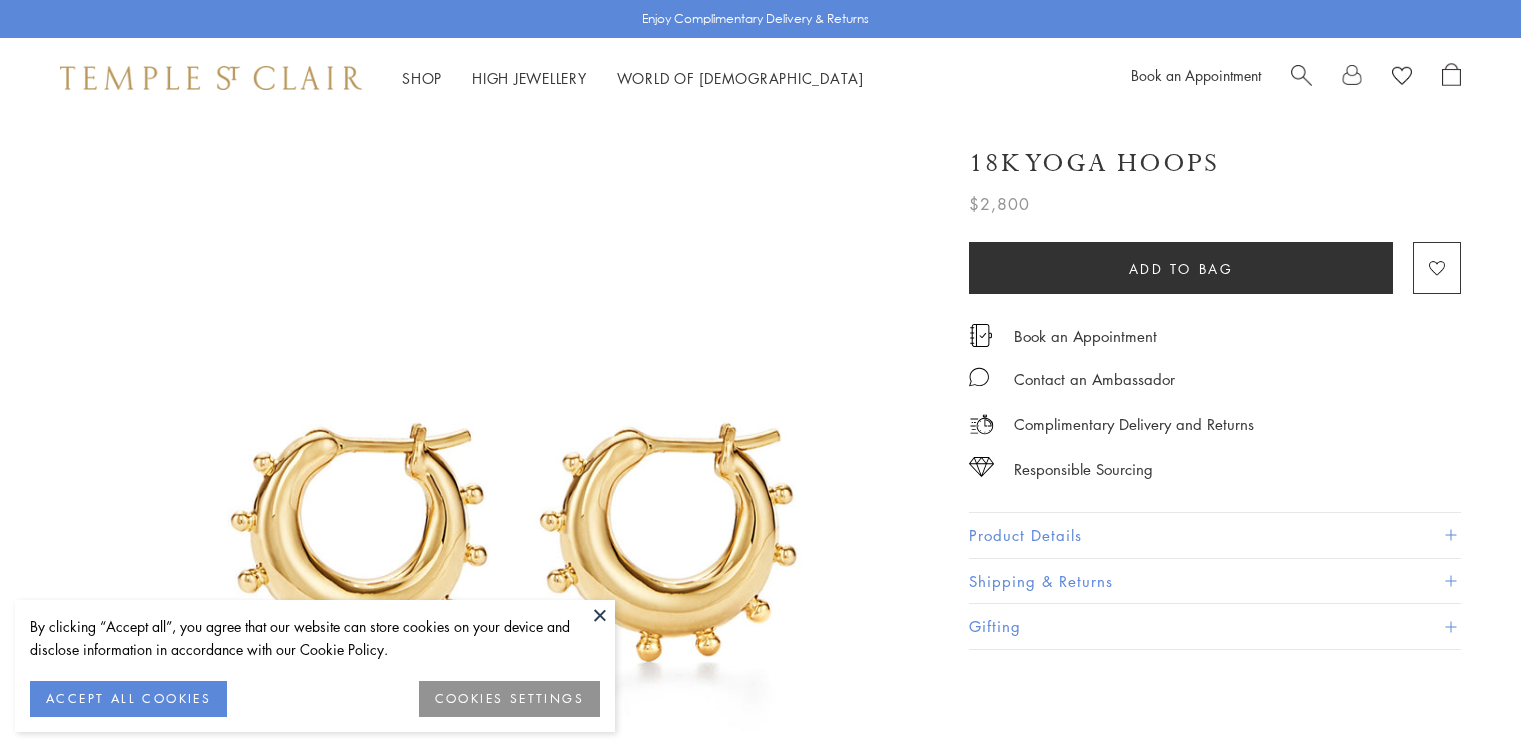 scroll, scrollTop: 0, scrollLeft: 0, axis: both 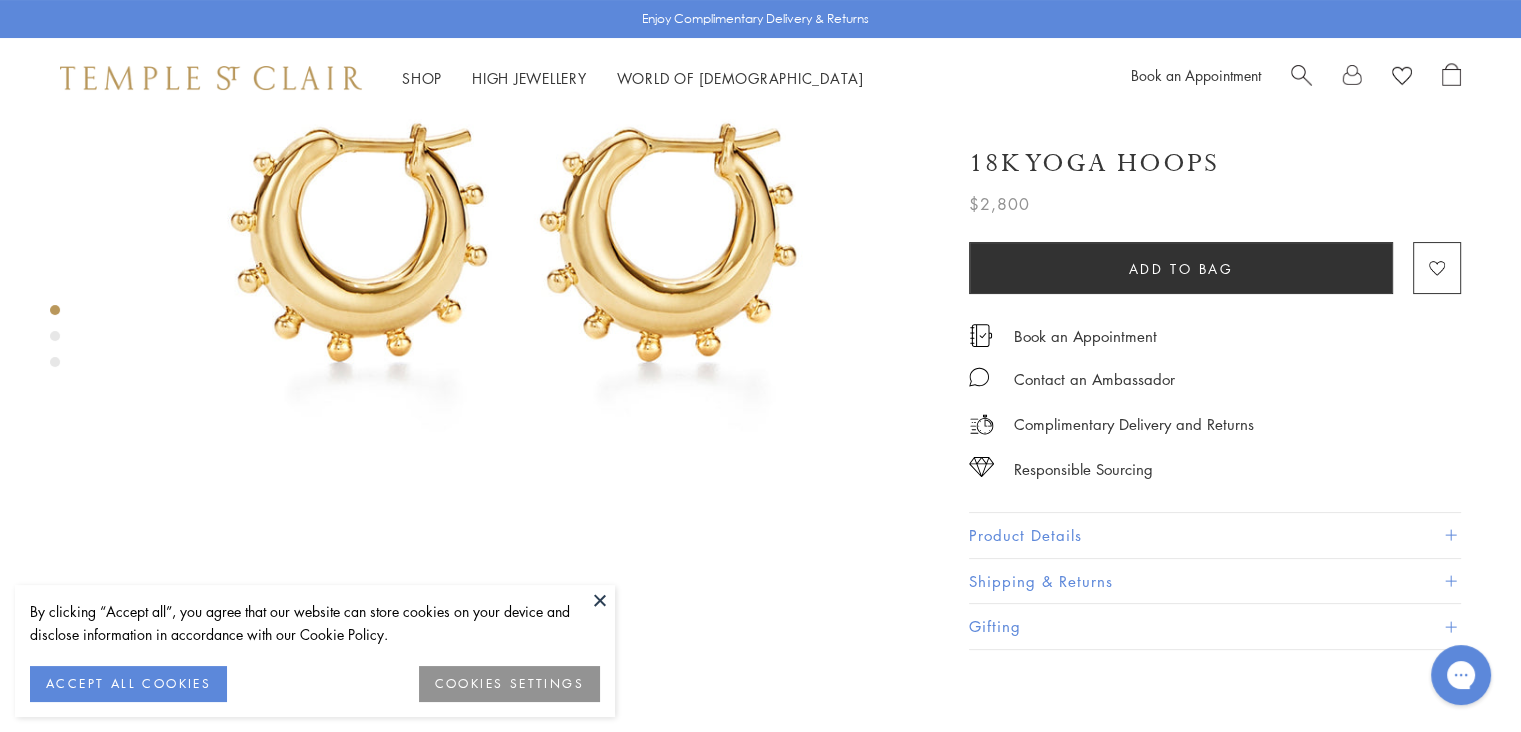 click at bounding box center [600, 600] 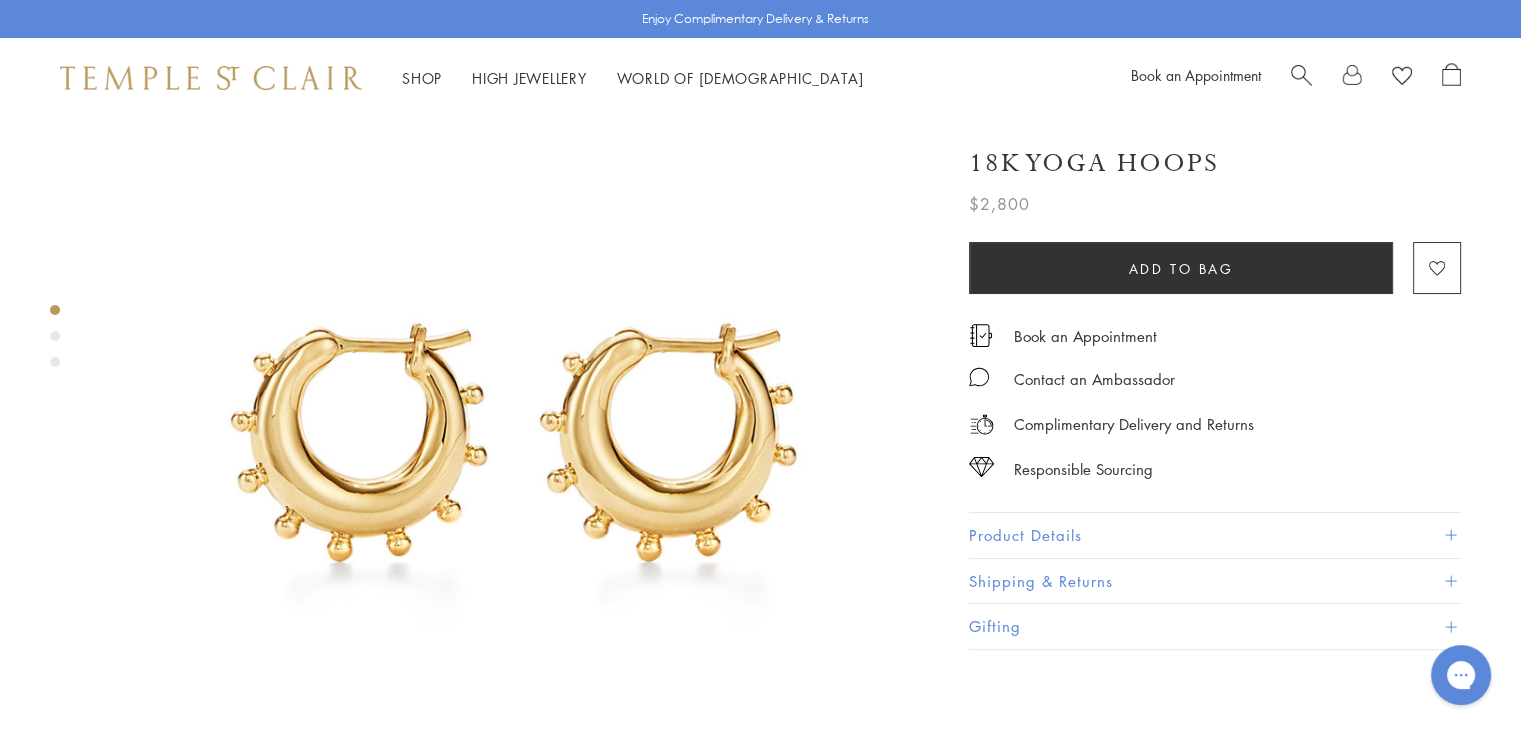 scroll, scrollTop: 100, scrollLeft: 0, axis: vertical 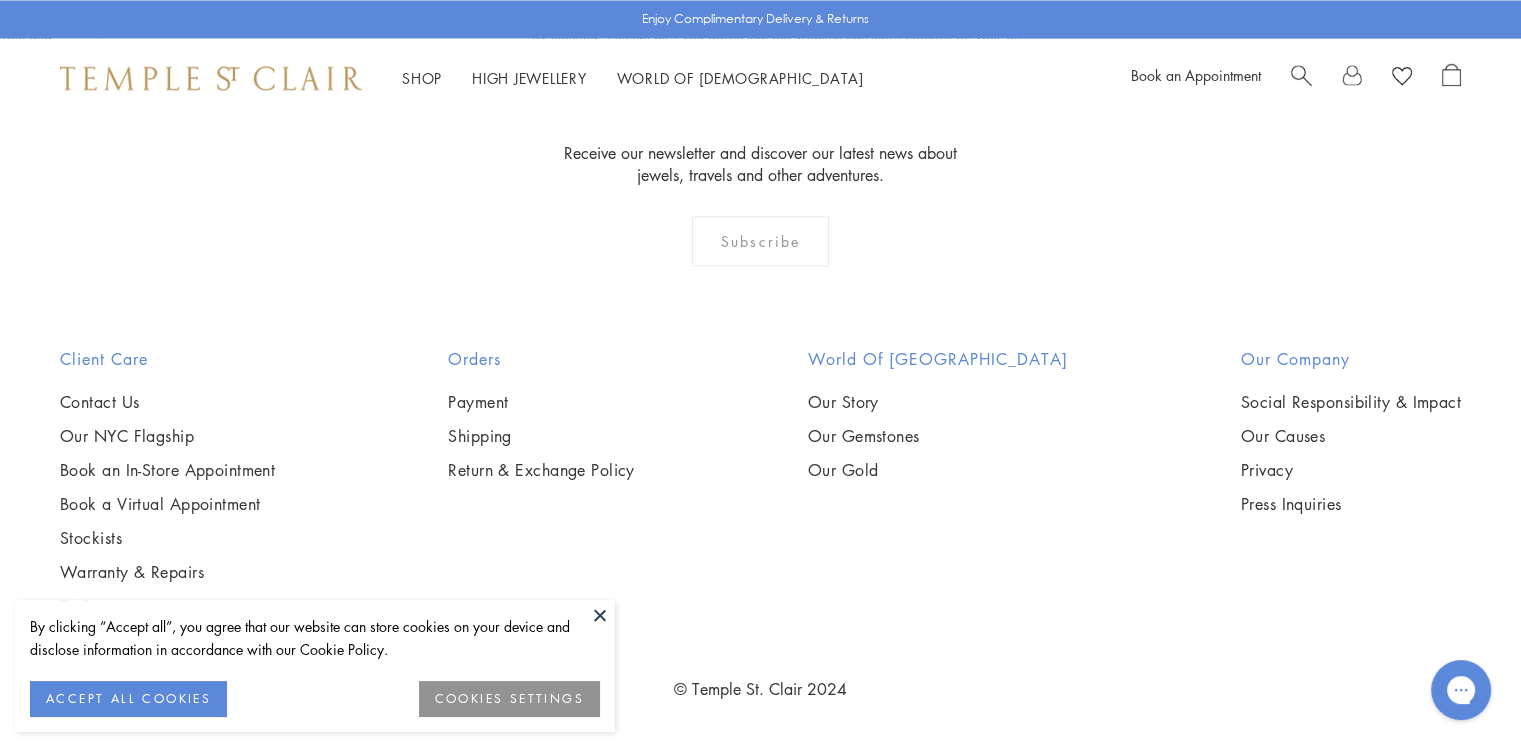 click at bounding box center [600, 615] 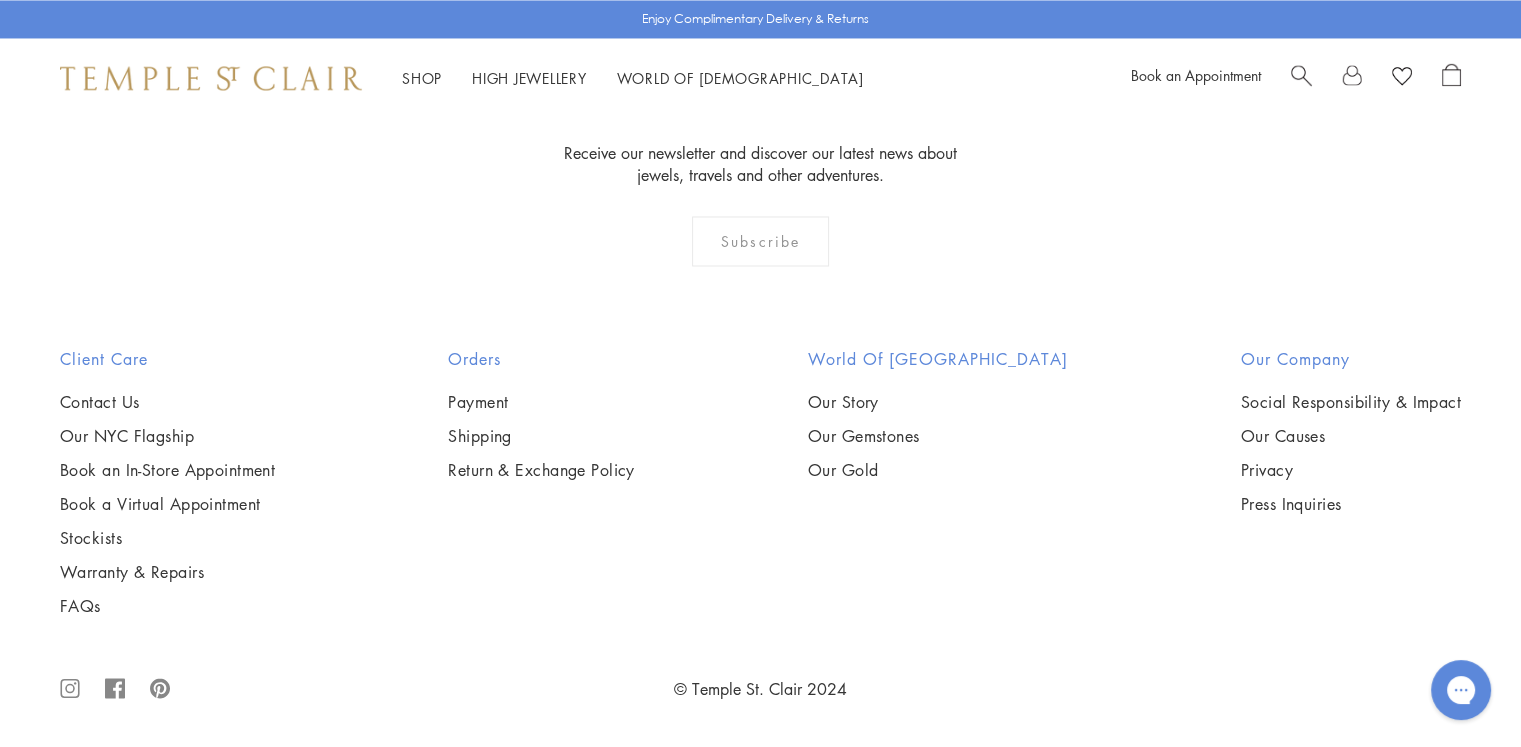 scroll, scrollTop: 10200, scrollLeft: 0, axis: vertical 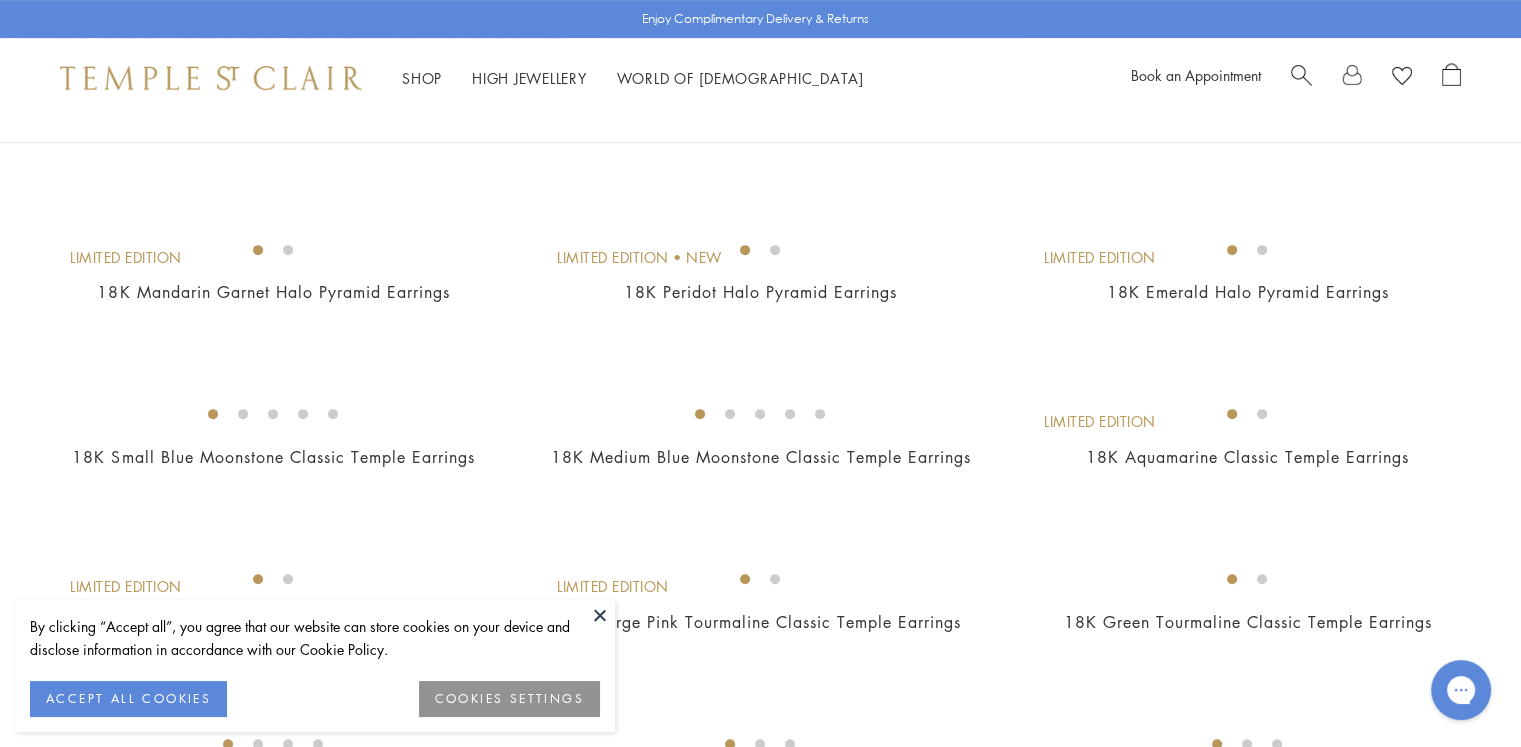 click at bounding box center (600, 615) 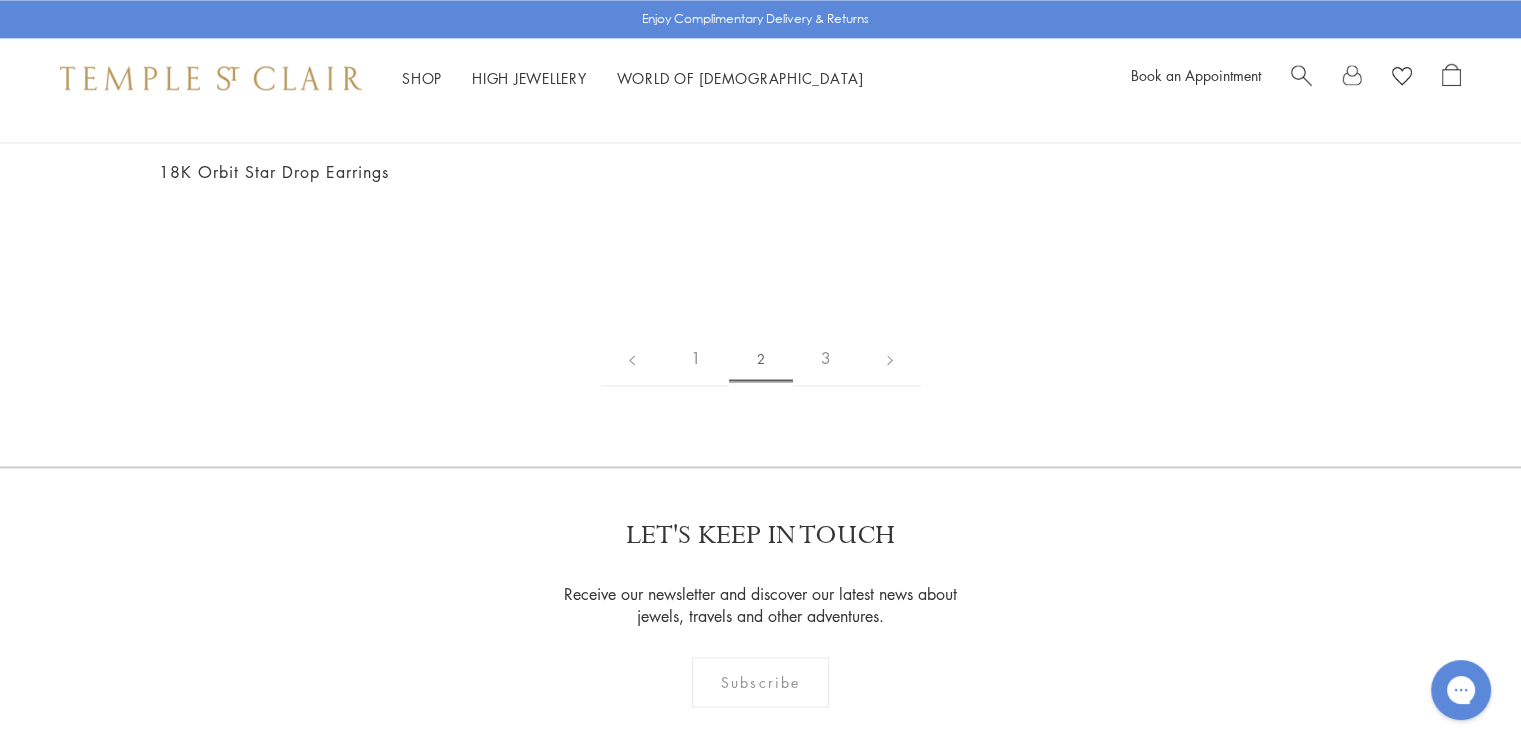 scroll, scrollTop: 3200, scrollLeft: 0, axis: vertical 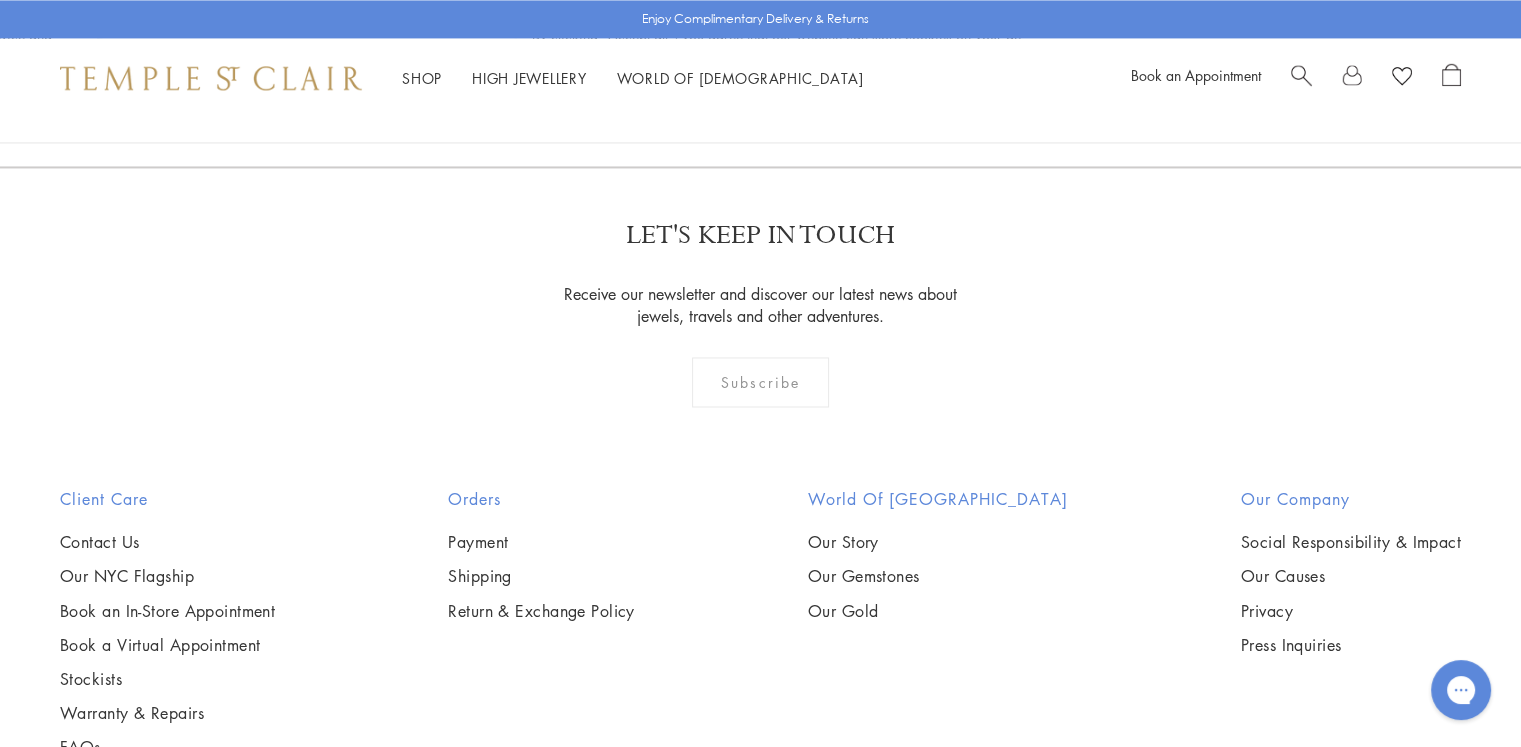 click at bounding box center [0, 0] 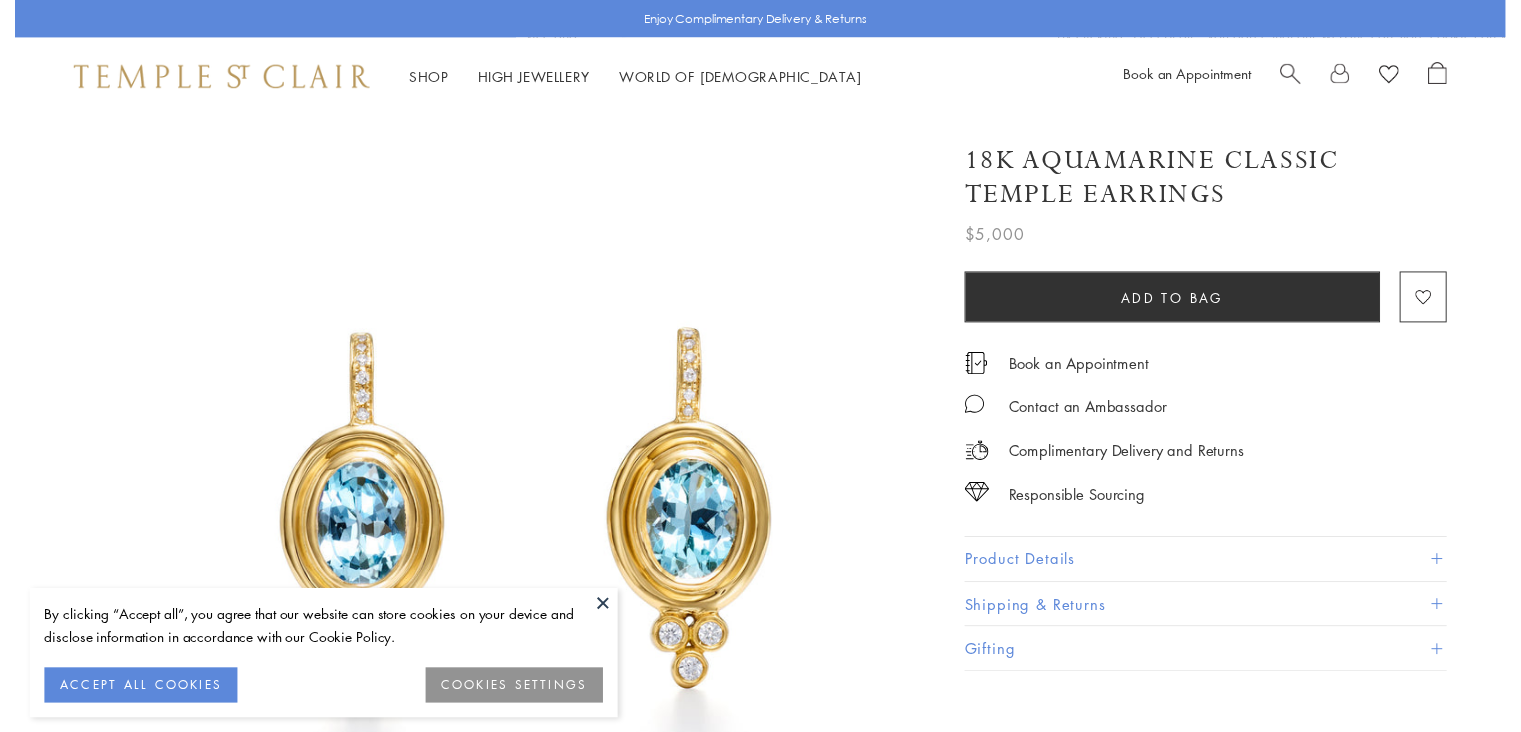 scroll, scrollTop: 0, scrollLeft: 0, axis: both 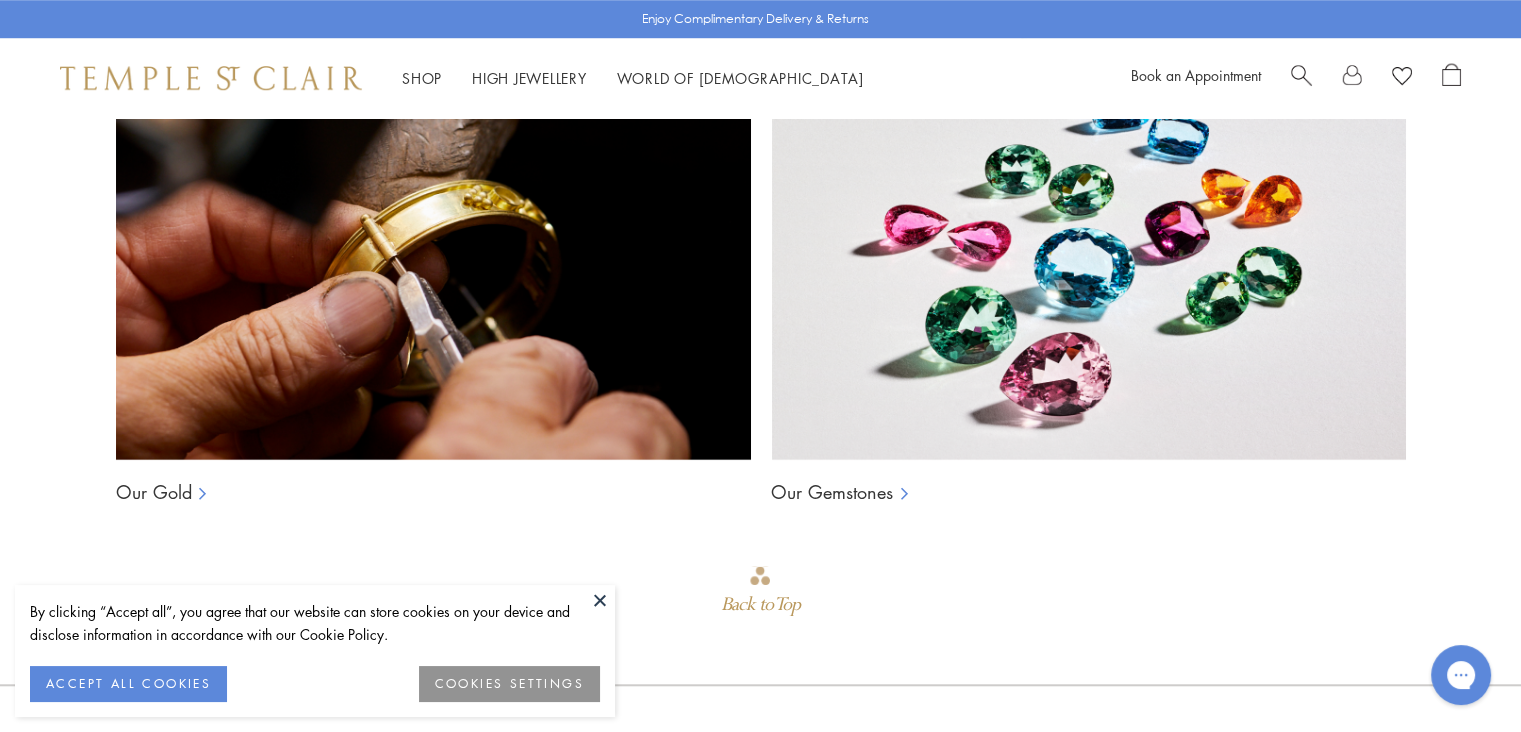 click at bounding box center [600, 600] 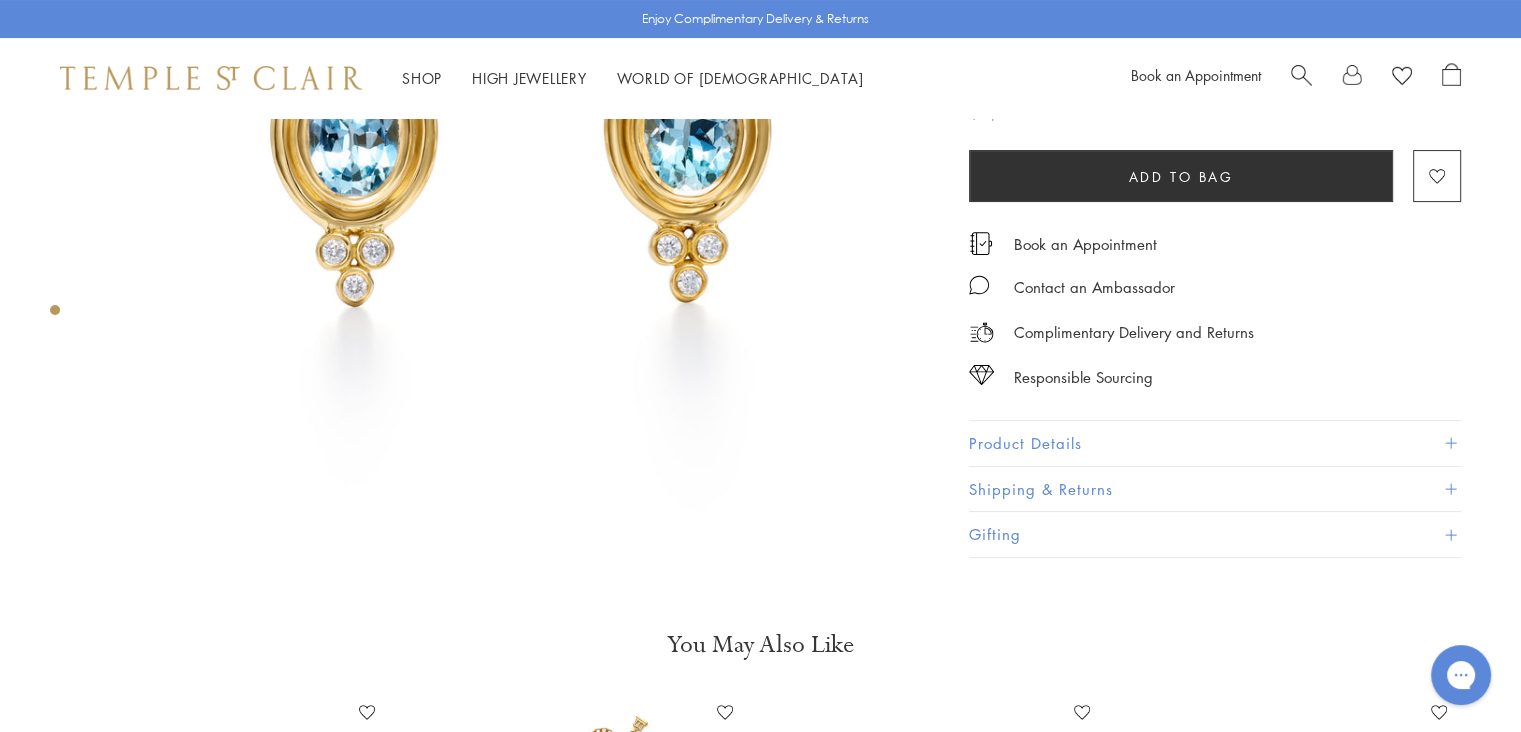 scroll, scrollTop: 0, scrollLeft: 0, axis: both 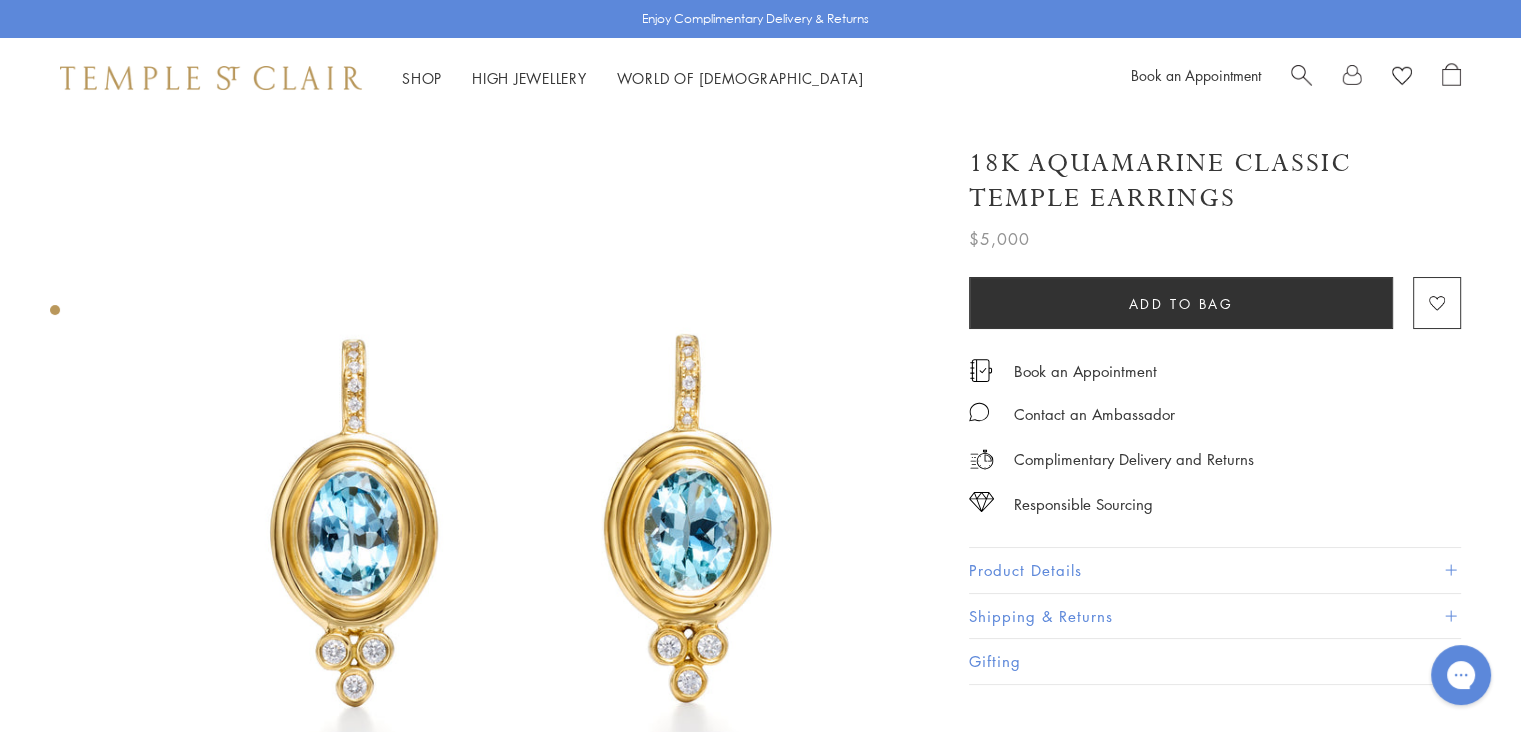 click at bounding box center (55, 310) 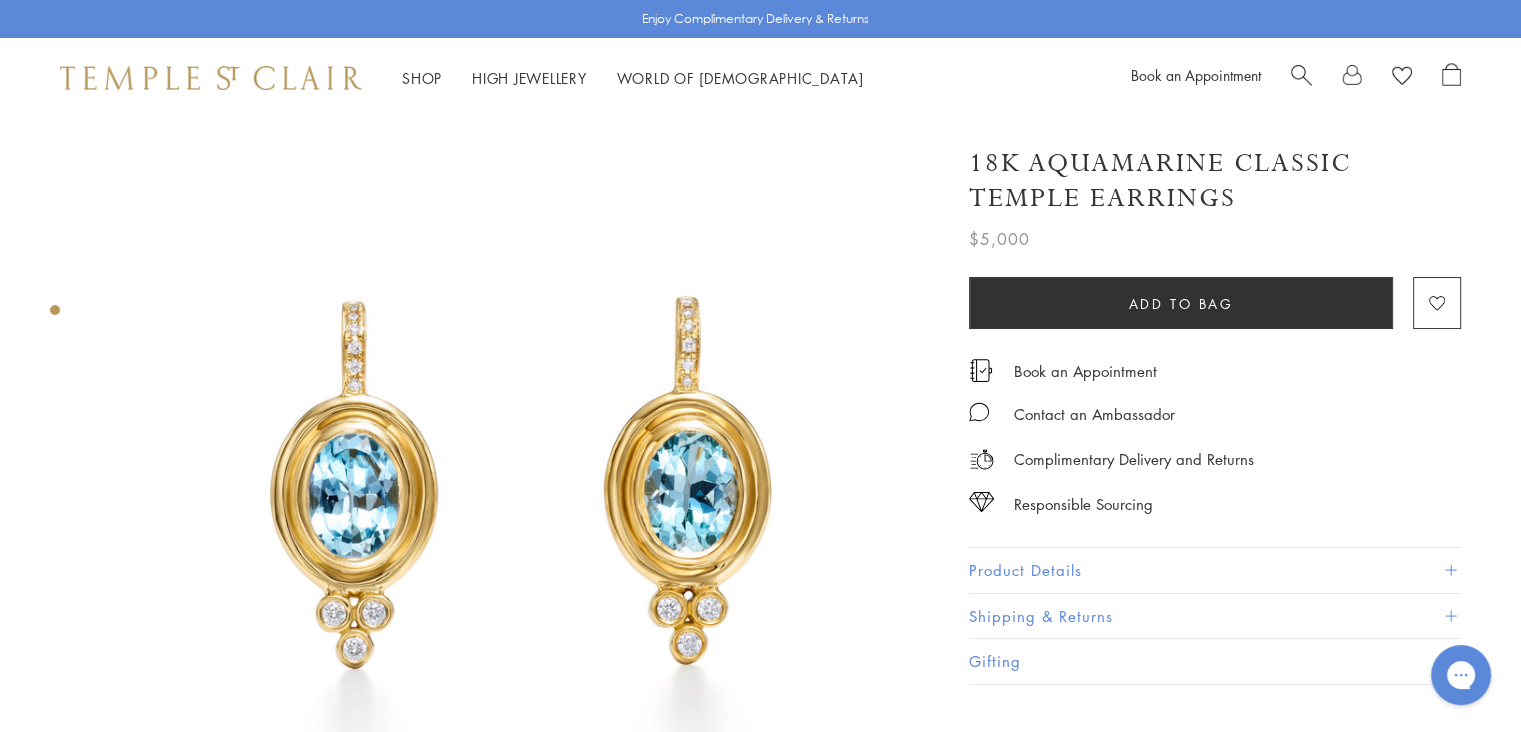 click at bounding box center (520, 500) 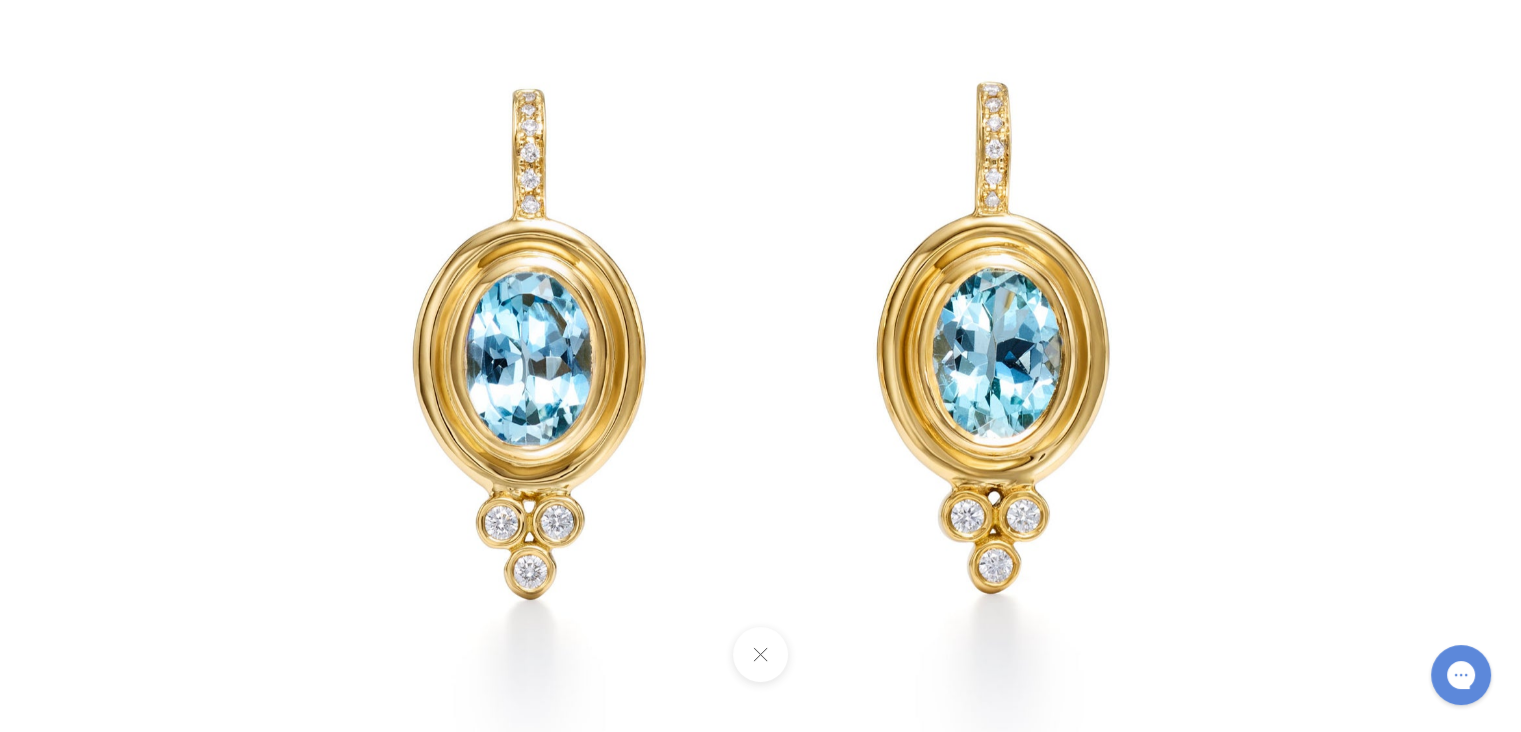 click at bounding box center (760, 365) 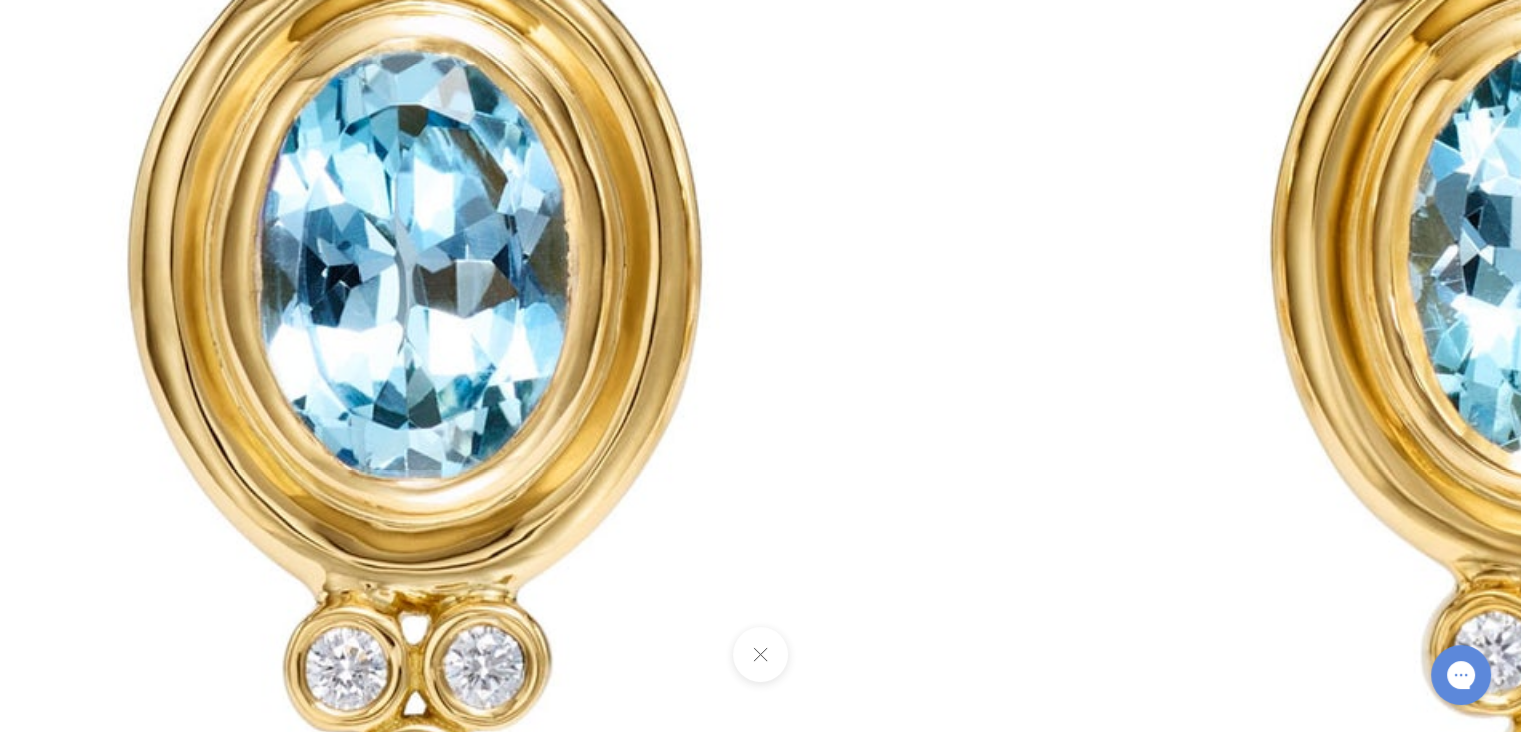 click at bounding box center (985, 282) 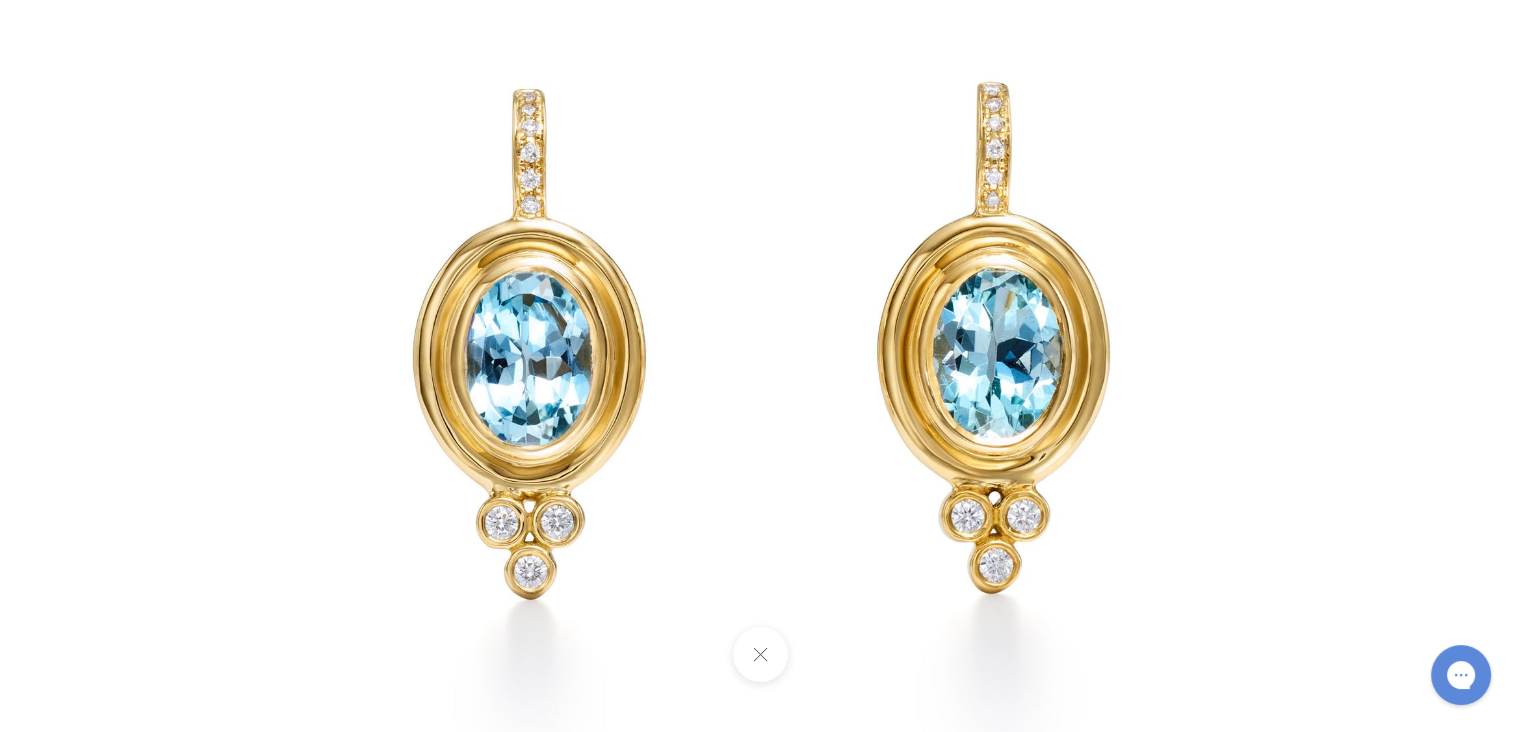 click at bounding box center [760, 654] 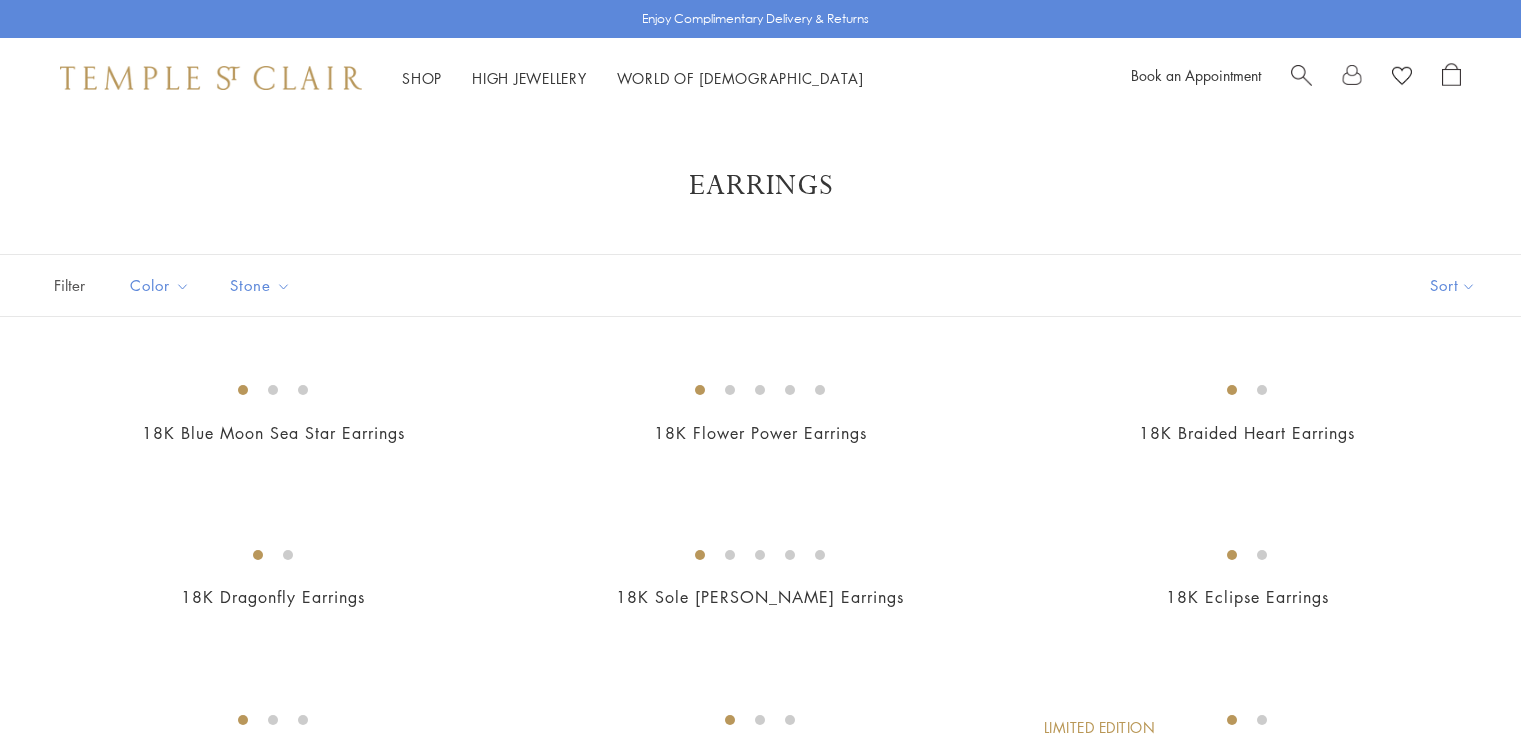 scroll, scrollTop: 2620, scrollLeft: 0, axis: vertical 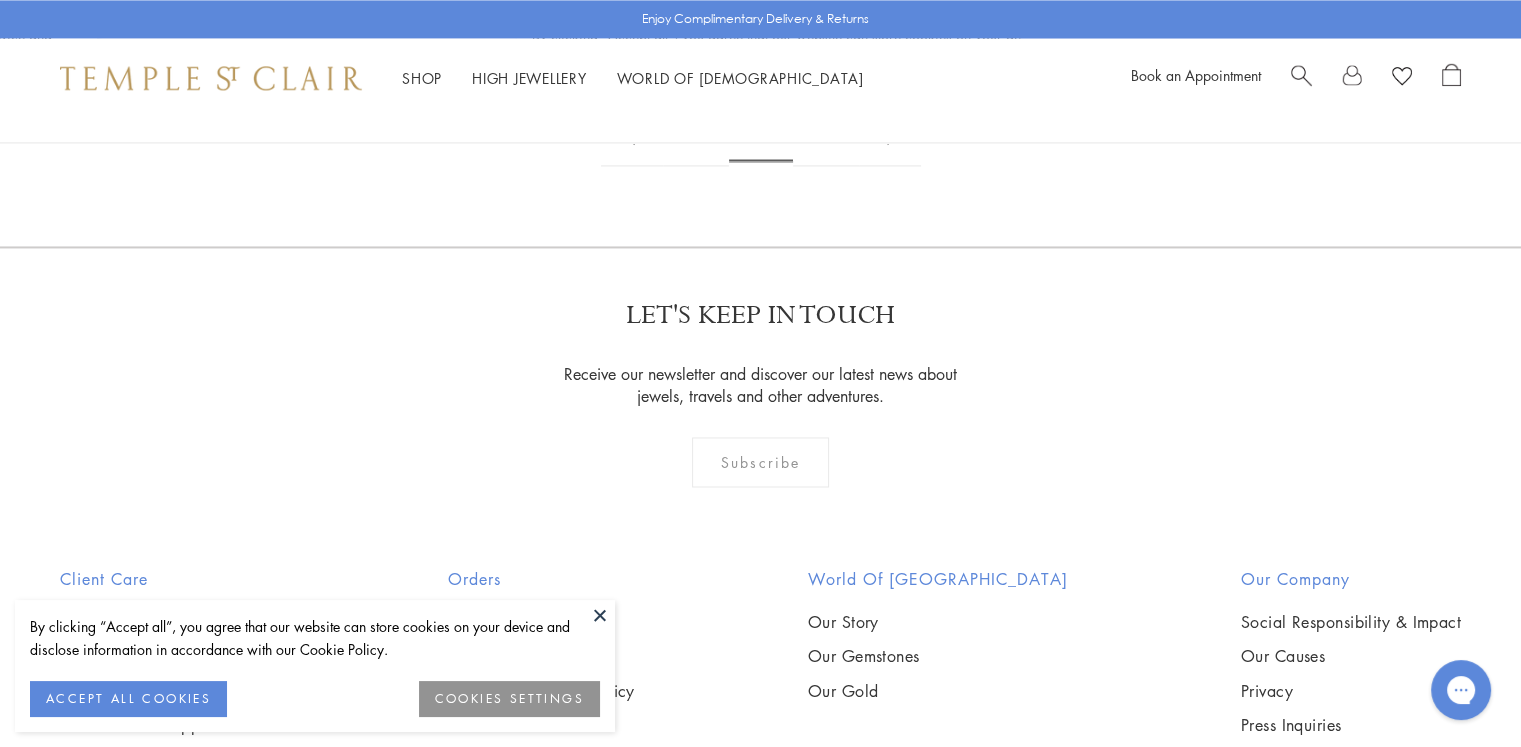 click at bounding box center [600, 615] 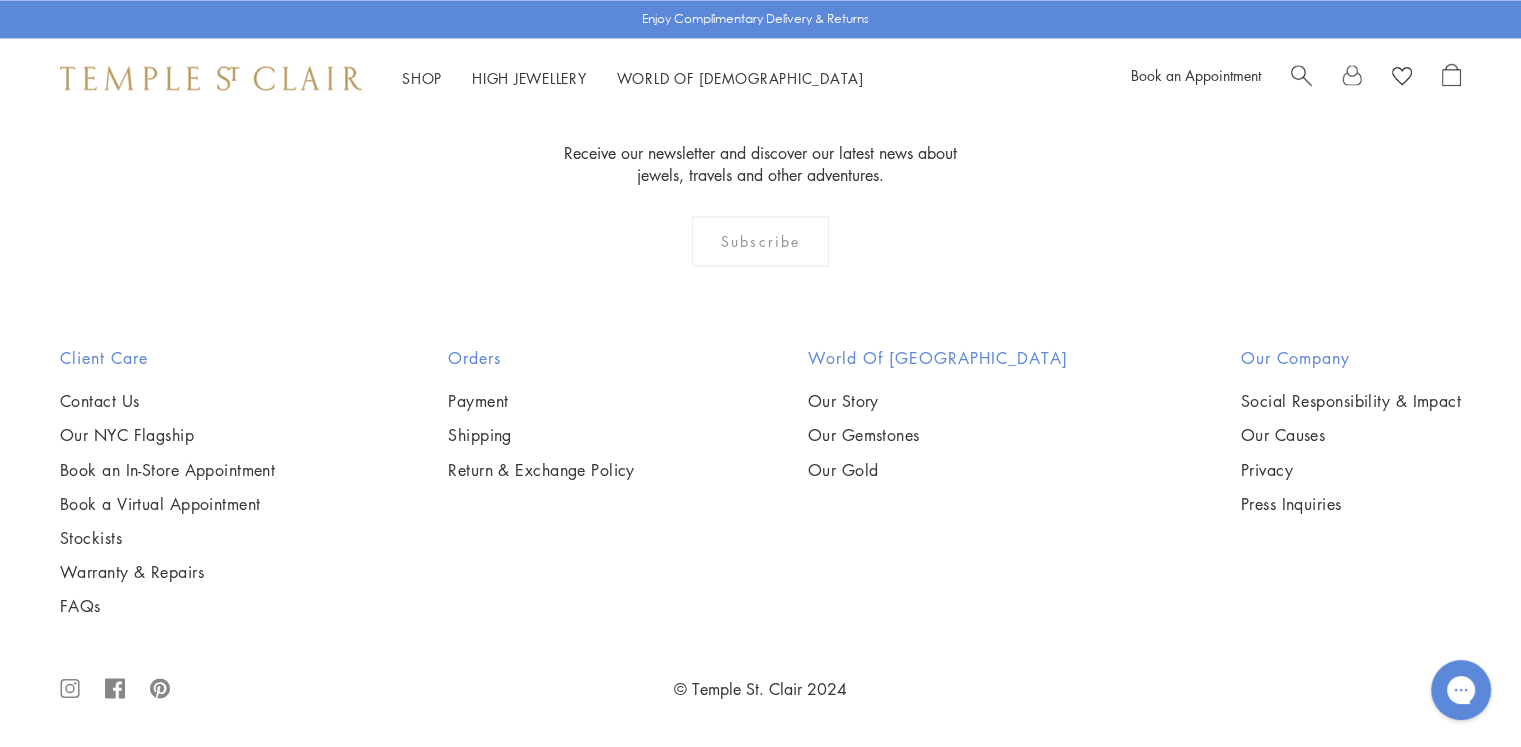 scroll, scrollTop: 8420, scrollLeft: 0, axis: vertical 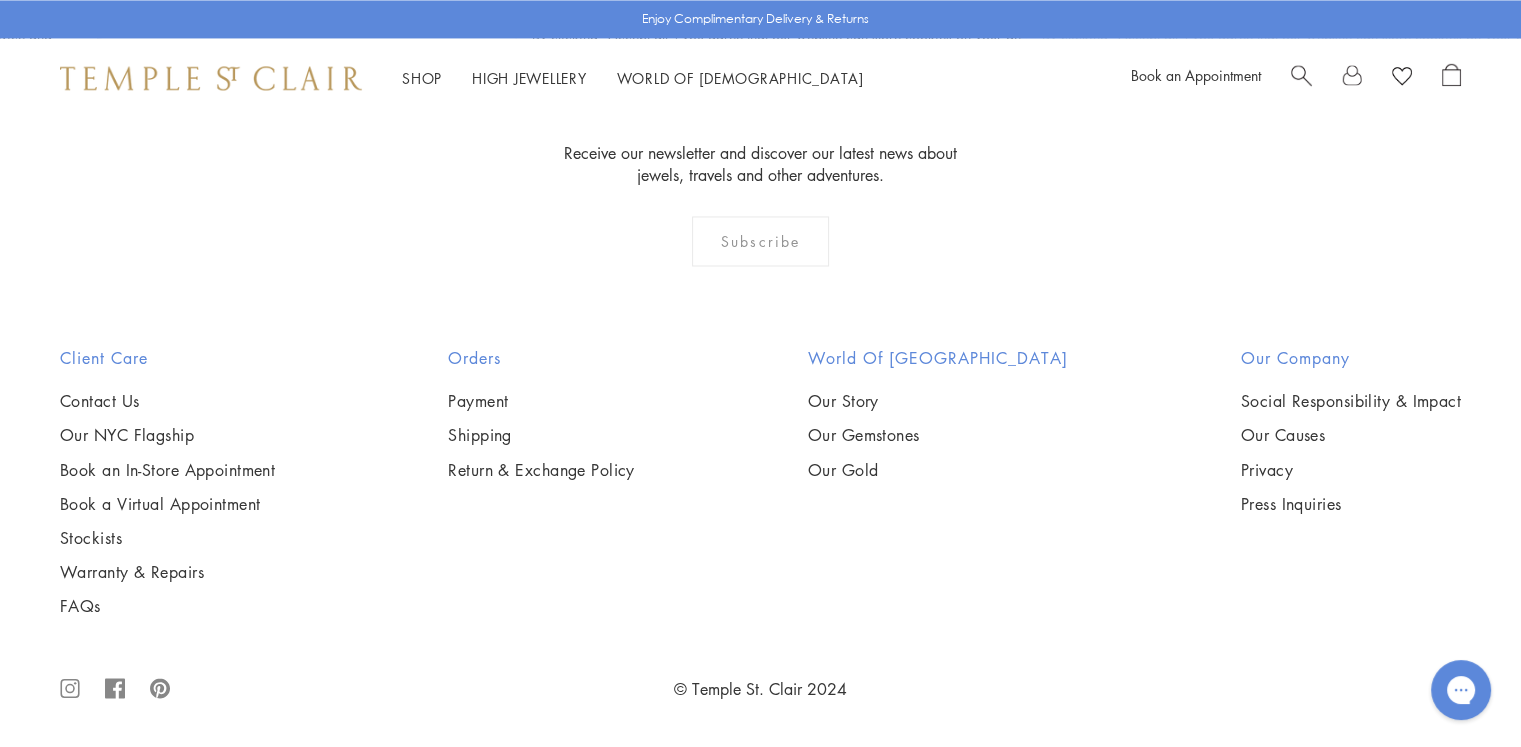 click on "Shop Shop
Categories Amulets   Pendants & Charms   Lockets   Chains & Leather Cords   Earrings   Rings   Bracelets & Bangles   Necklaces   Books & Notebooks   View All   Collections Rock Crystal Amulet   Angels   Color Theory   Celestial   Tree of Life   Royal Blue Moonstone   Zodiac   Featured Travel Jewels   New Arrivals   S25 Fiori Collection   Our Exclusive Jewels   Jewels to Personalize   Limited Edition Jewels   Sassini Rings   Temple Classics   Temple St. Clair x Big Life Foundation    Curated for you
[DEMOGRAPHIC_DATA] Convertible Charm Bracelet Shop Now" at bounding box center [760, 78] 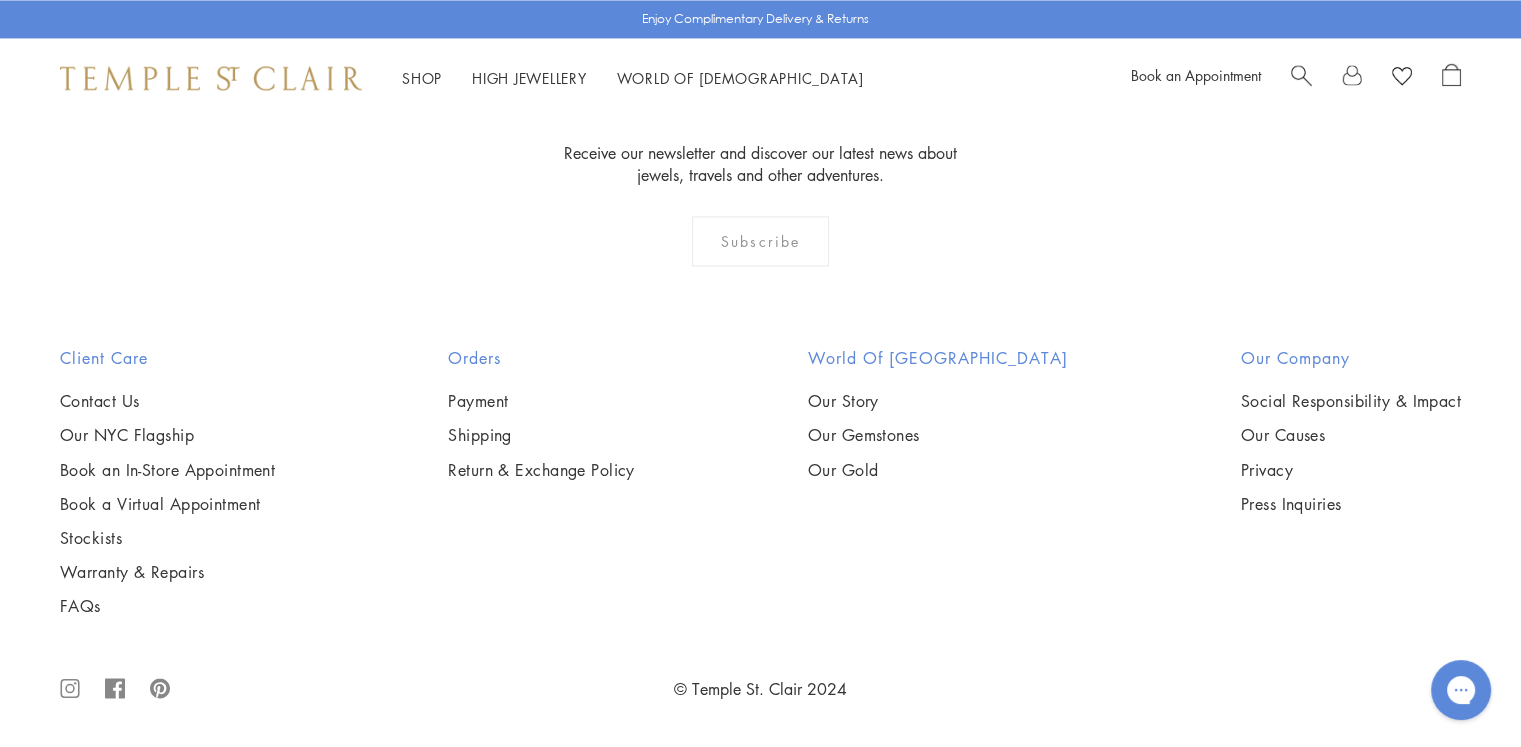 click at bounding box center (0, 0) 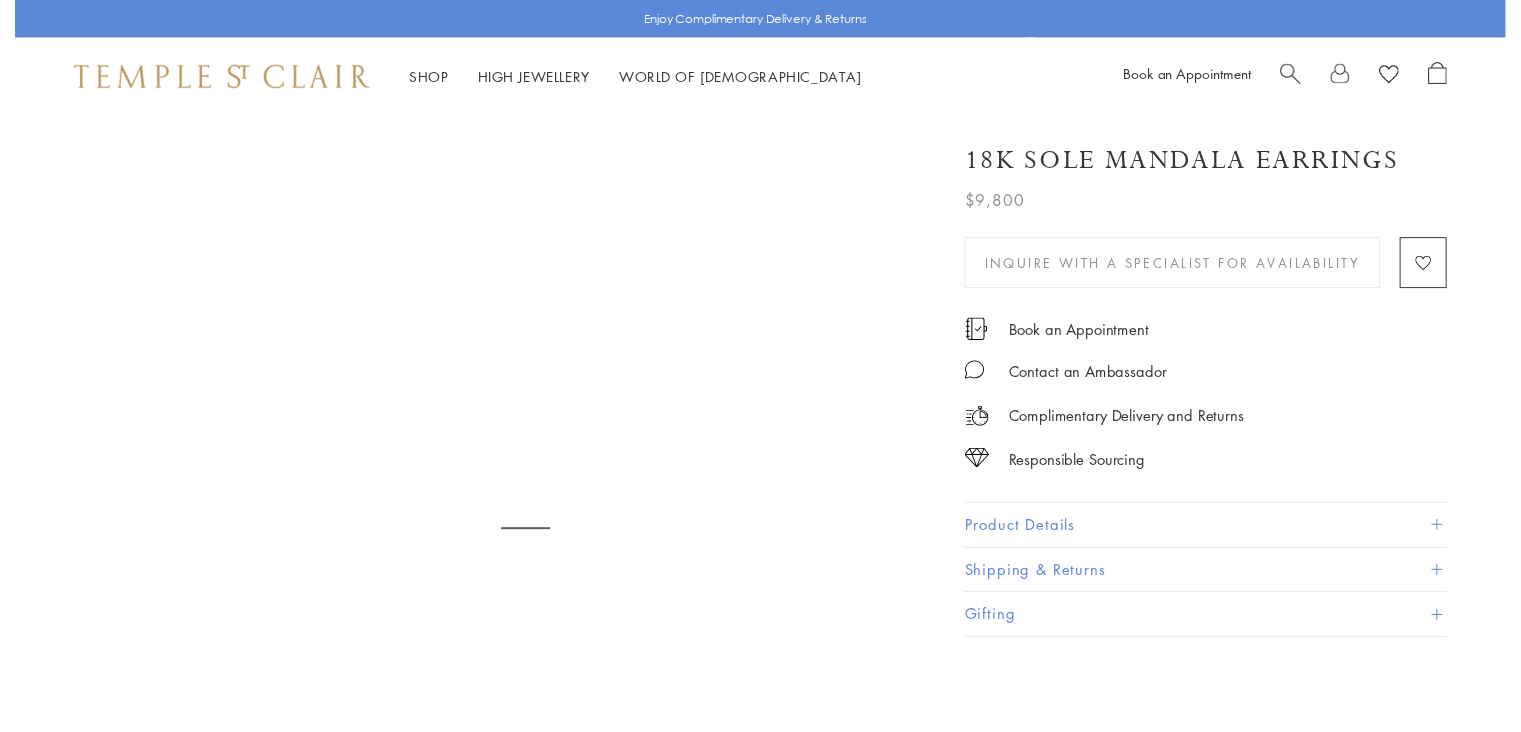 scroll, scrollTop: 0, scrollLeft: 0, axis: both 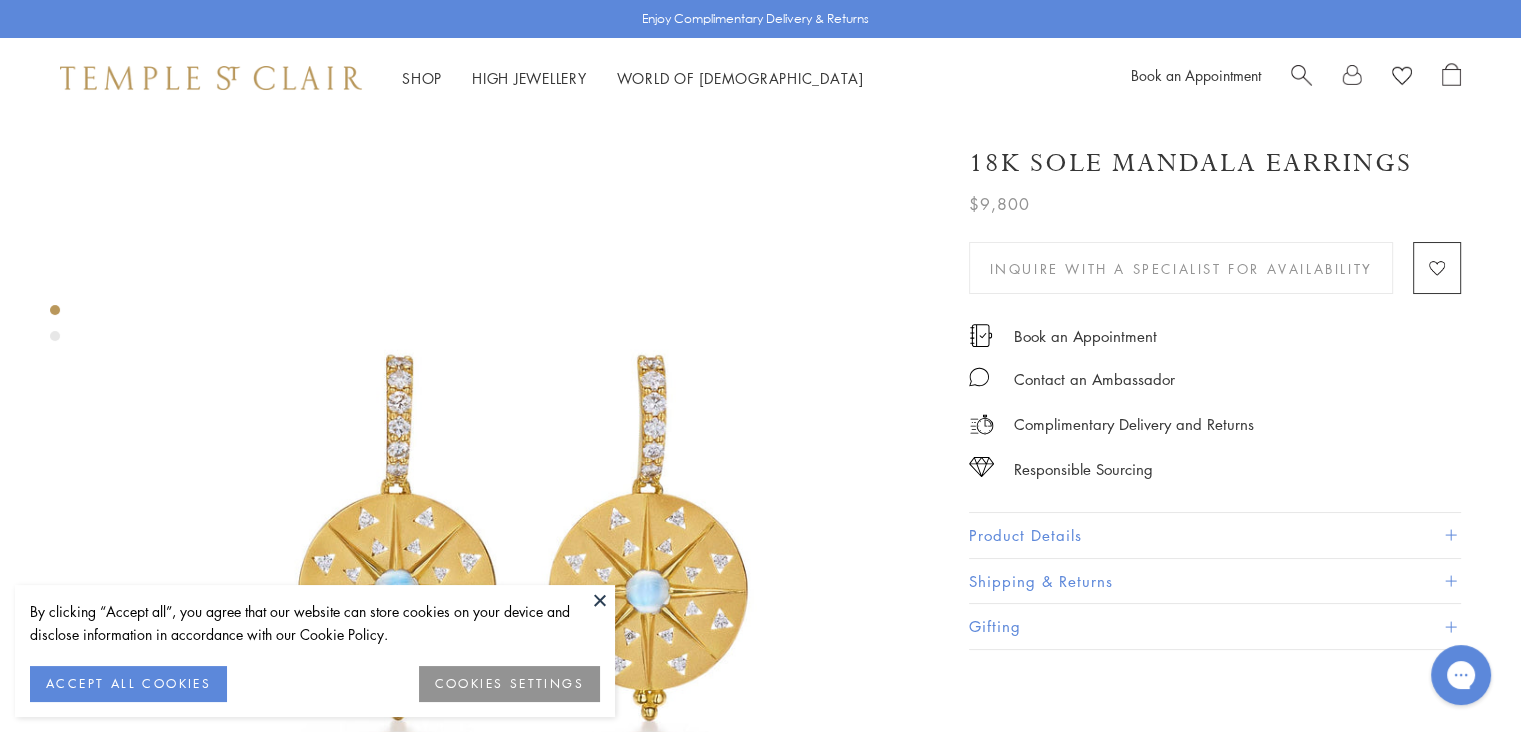 click at bounding box center (600, 600) 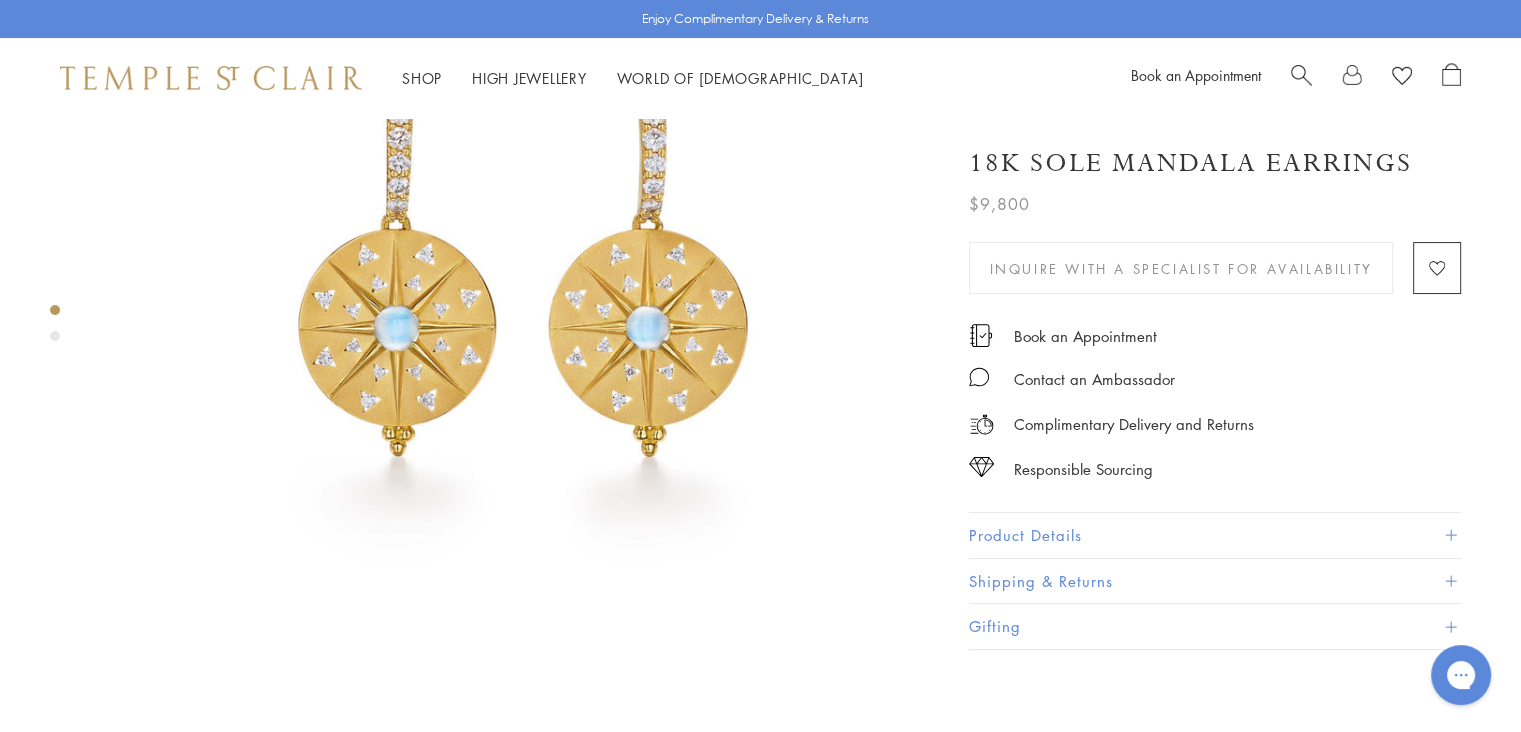 scroll, scrollTop: 100, scrollLeft: 0, axis: vertical 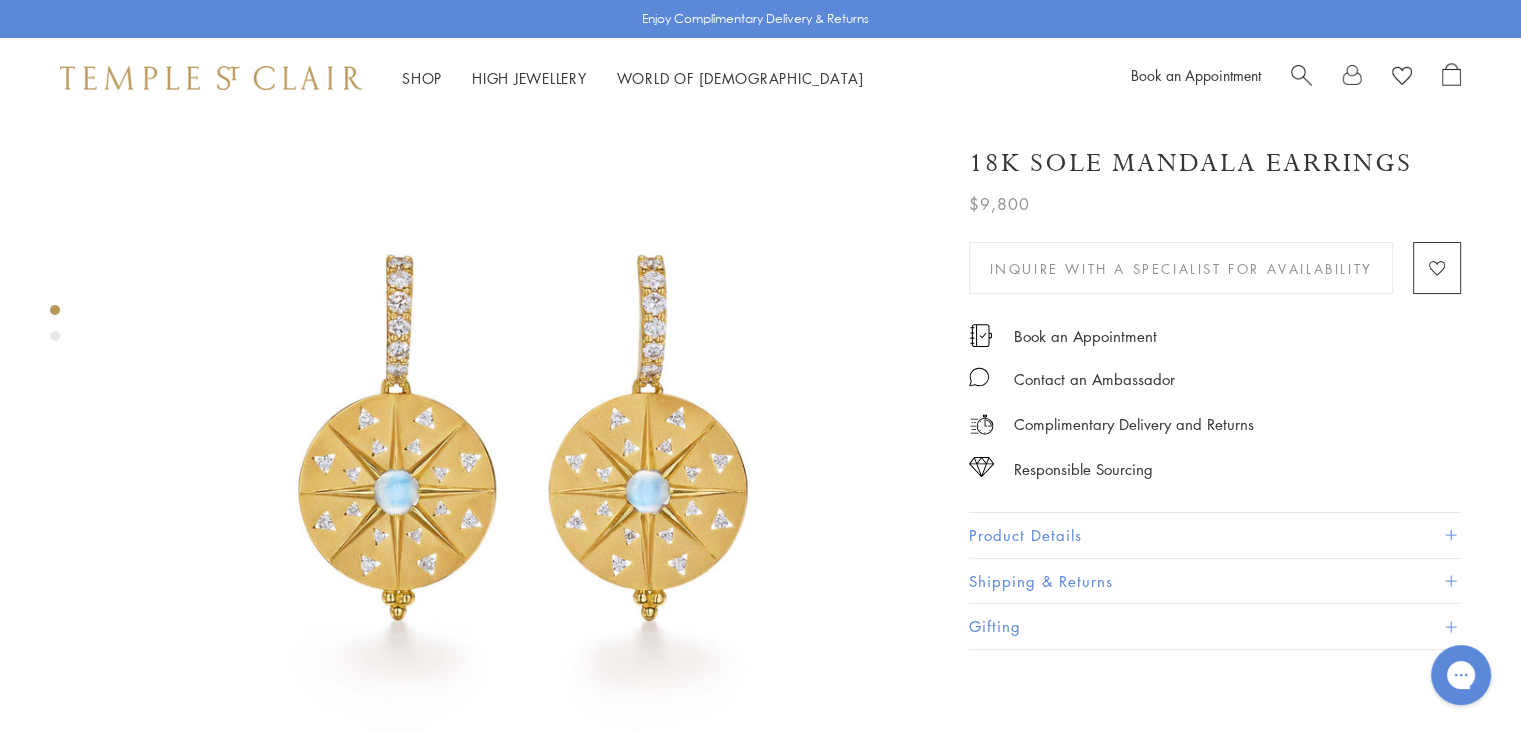 click at bounding box center (55, 336) 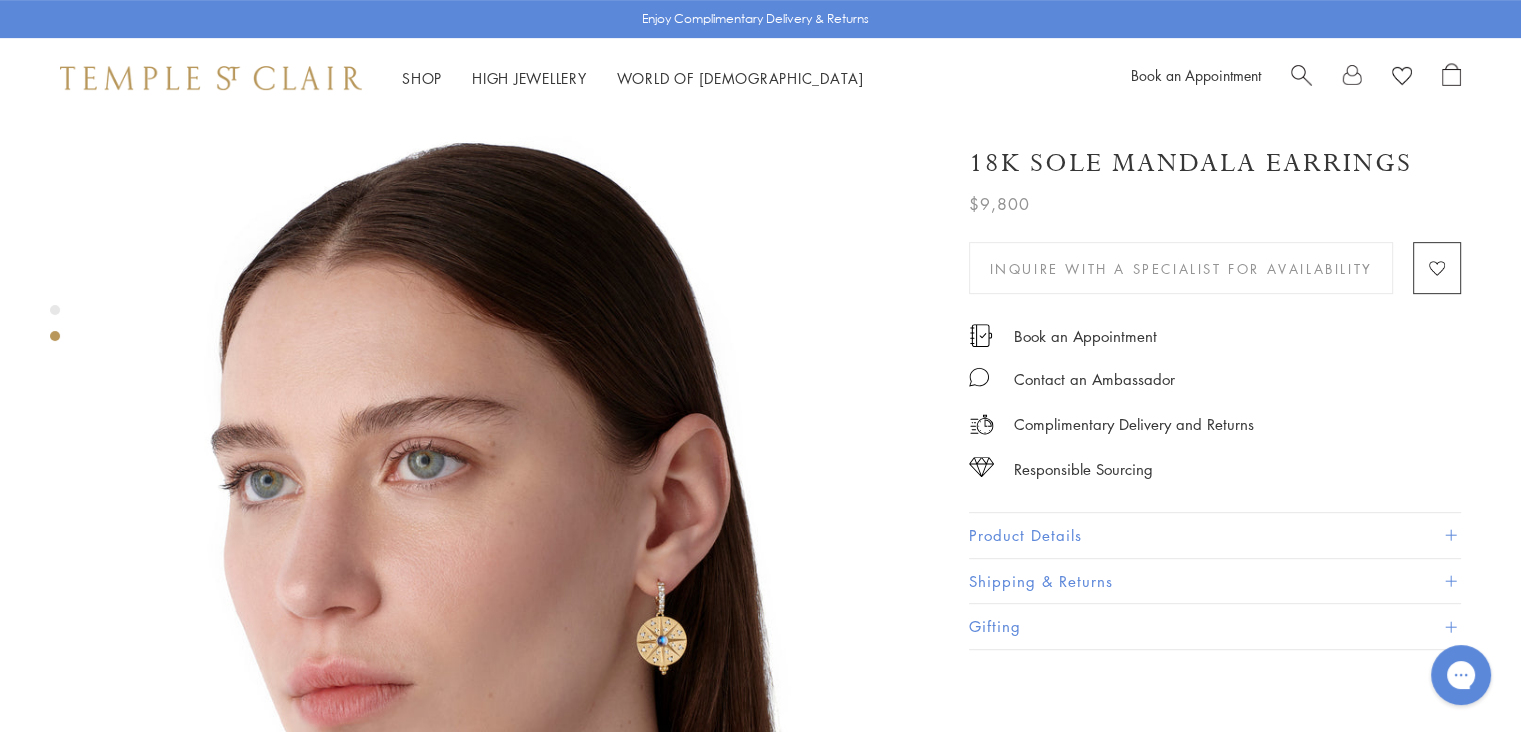 scroll, scrollTop: 879, scrollLeft: 0, axis: vertical 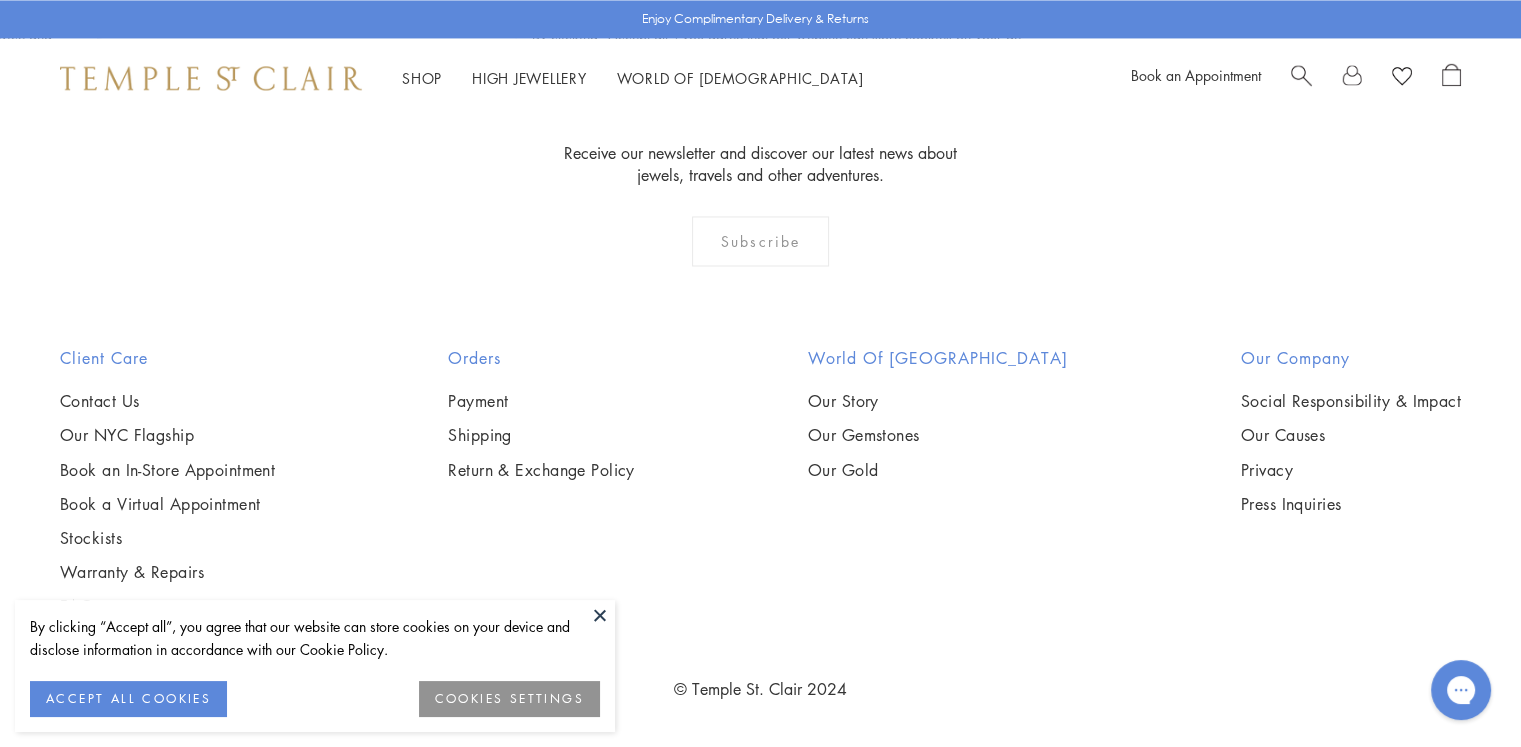 click on "3" at bounding box center [826, -83] 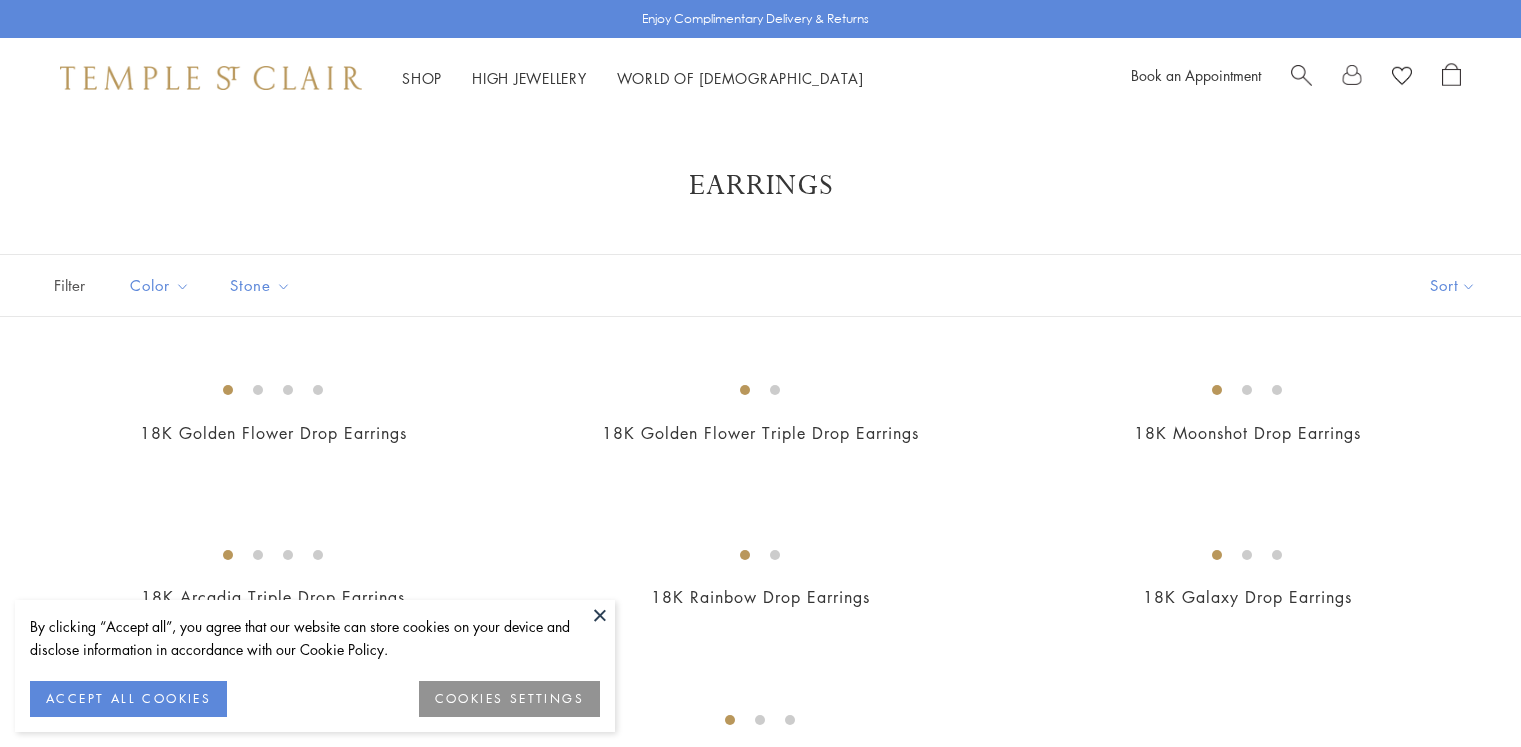 scroll, scrollTop: 0, scrollLeft: 0, axis: both 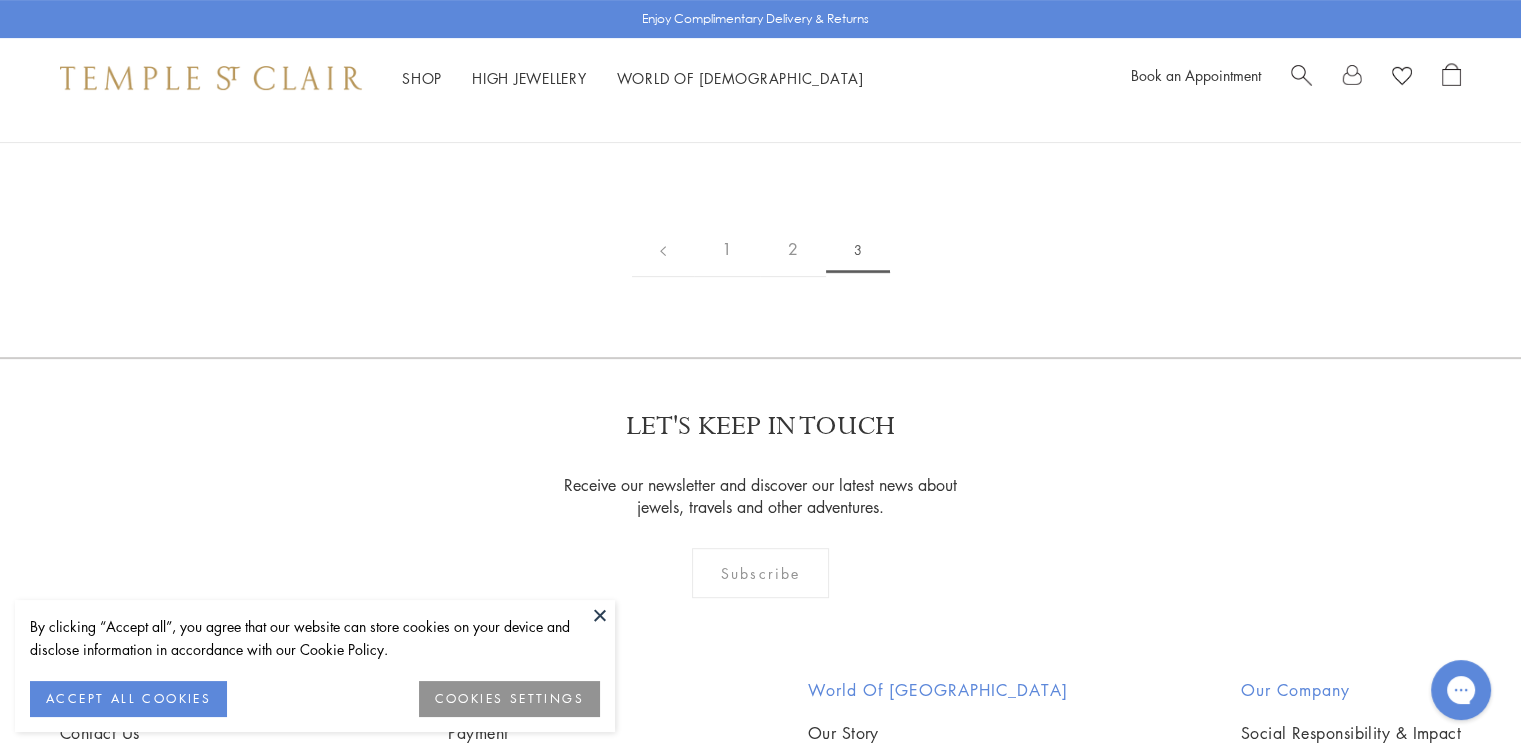click at bounding box center [600, 615] 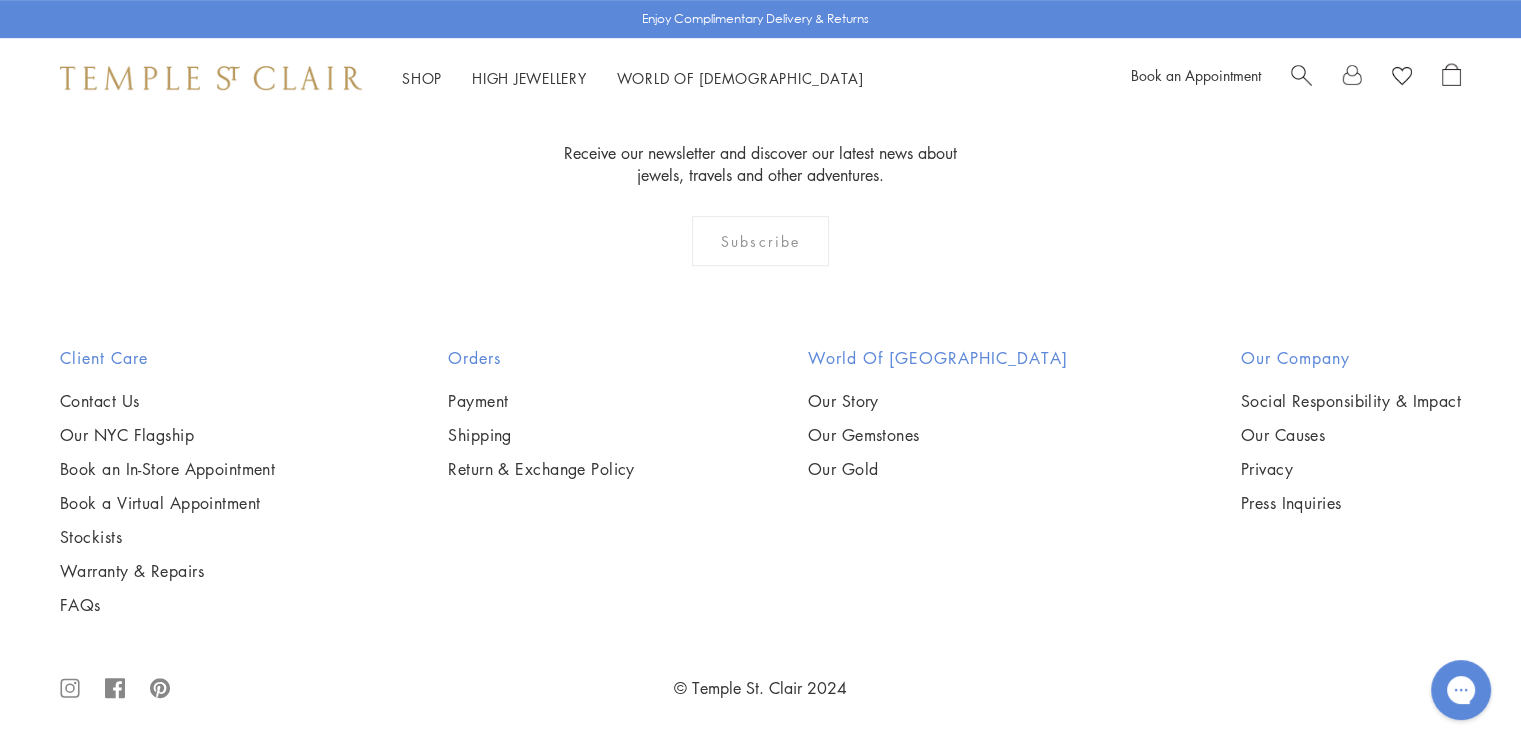 scroll, scrollTop: 1200, scrollLeft: 0, axis: vertical 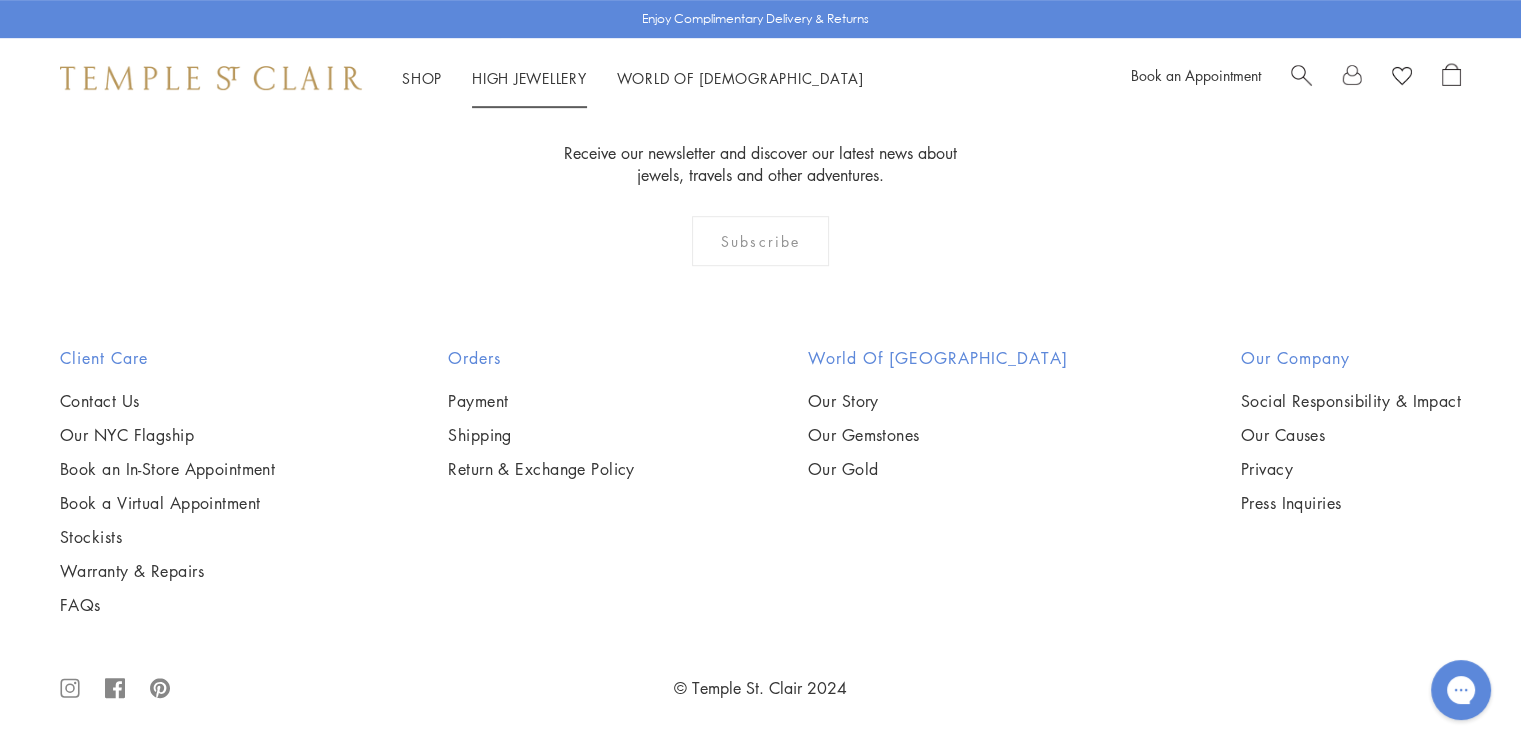 click on "High Jewellery High Jewellery" at bounding box center [529, 78] 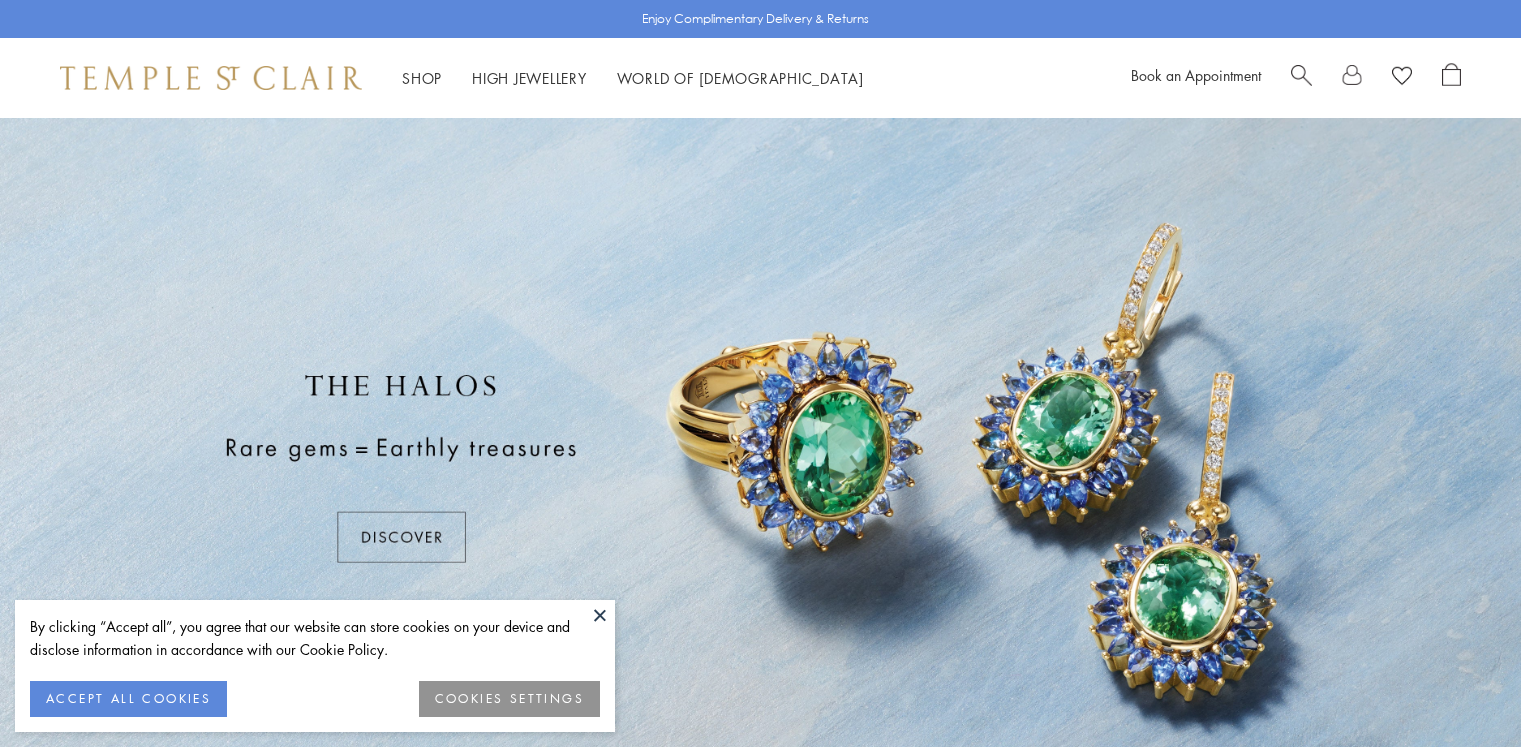 scroll, scrollTop: 0, scrollLeft: 0, axis: both 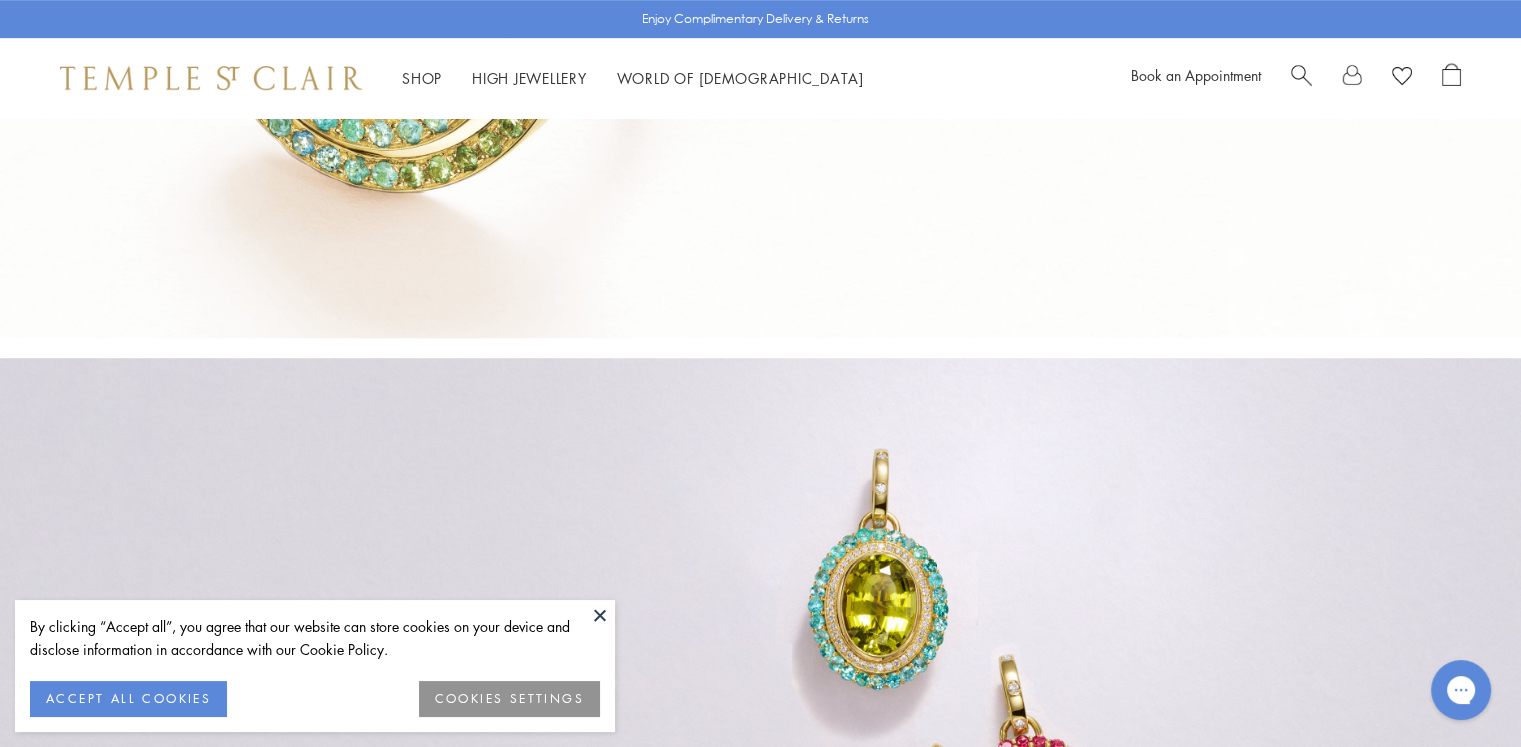 click at bounding box center (600, 615) 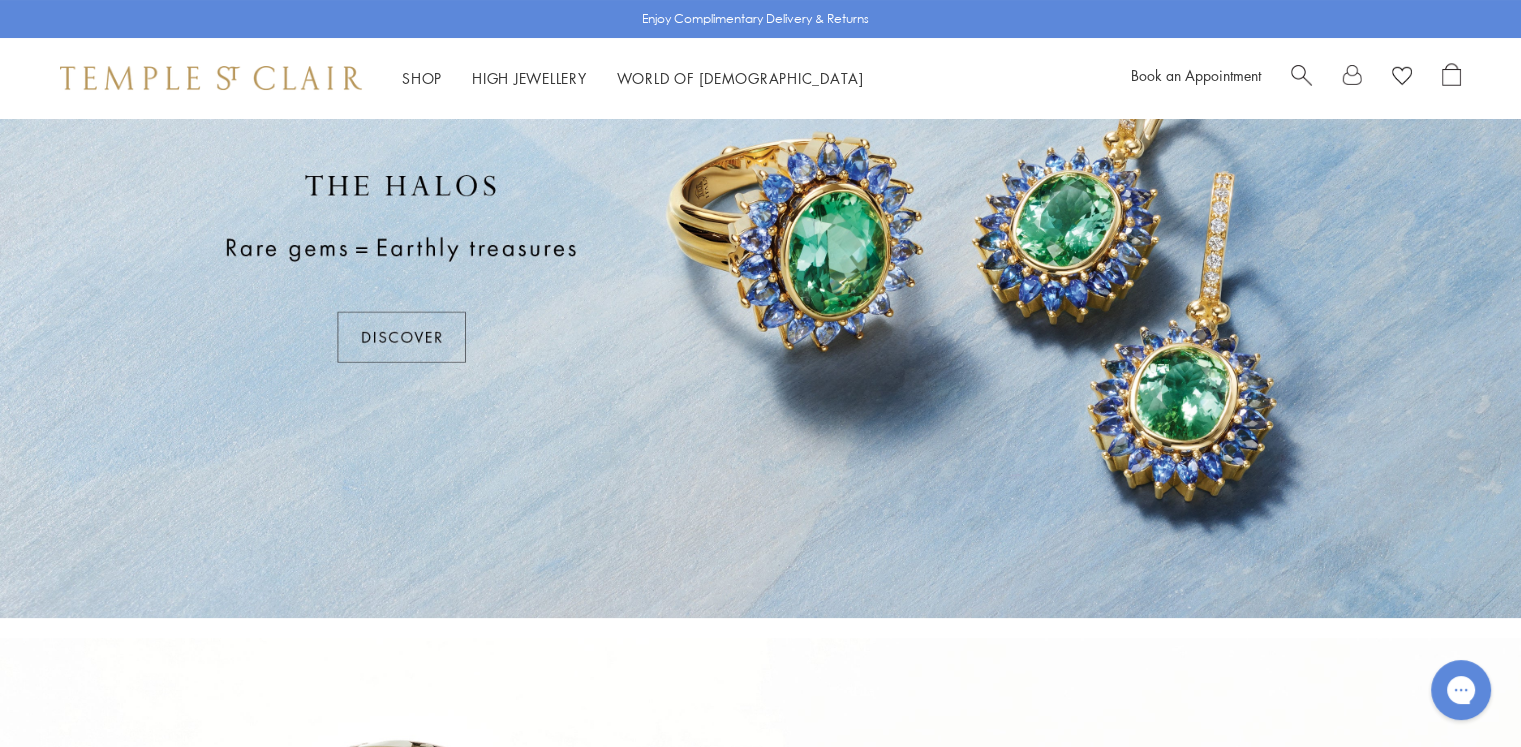 scroll, scrollTop: 0, scrollLeft: 0, axis: both 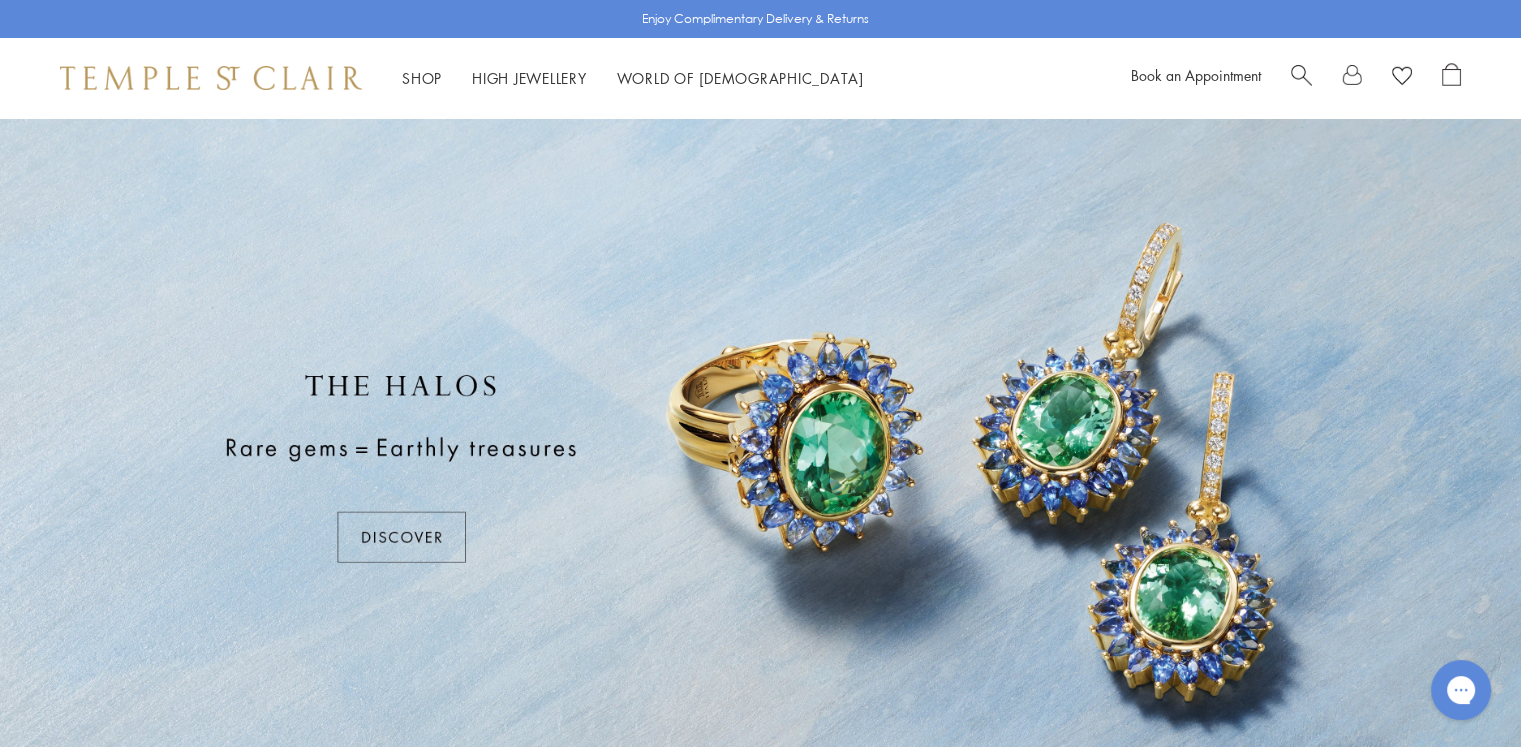 click at bounding box center (760, 468) 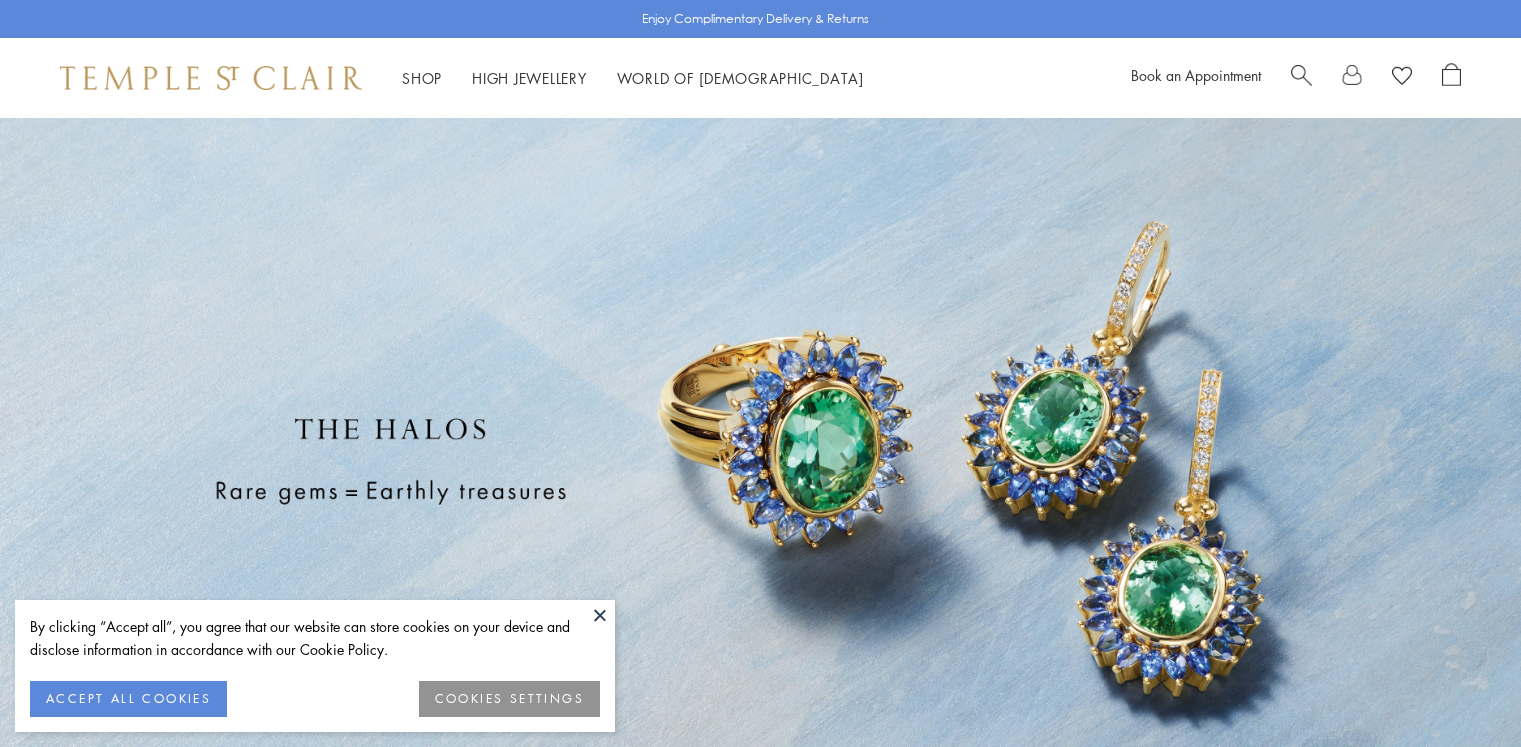 scroll, scrollTop: 0, scrollLeft: 0, axis: both 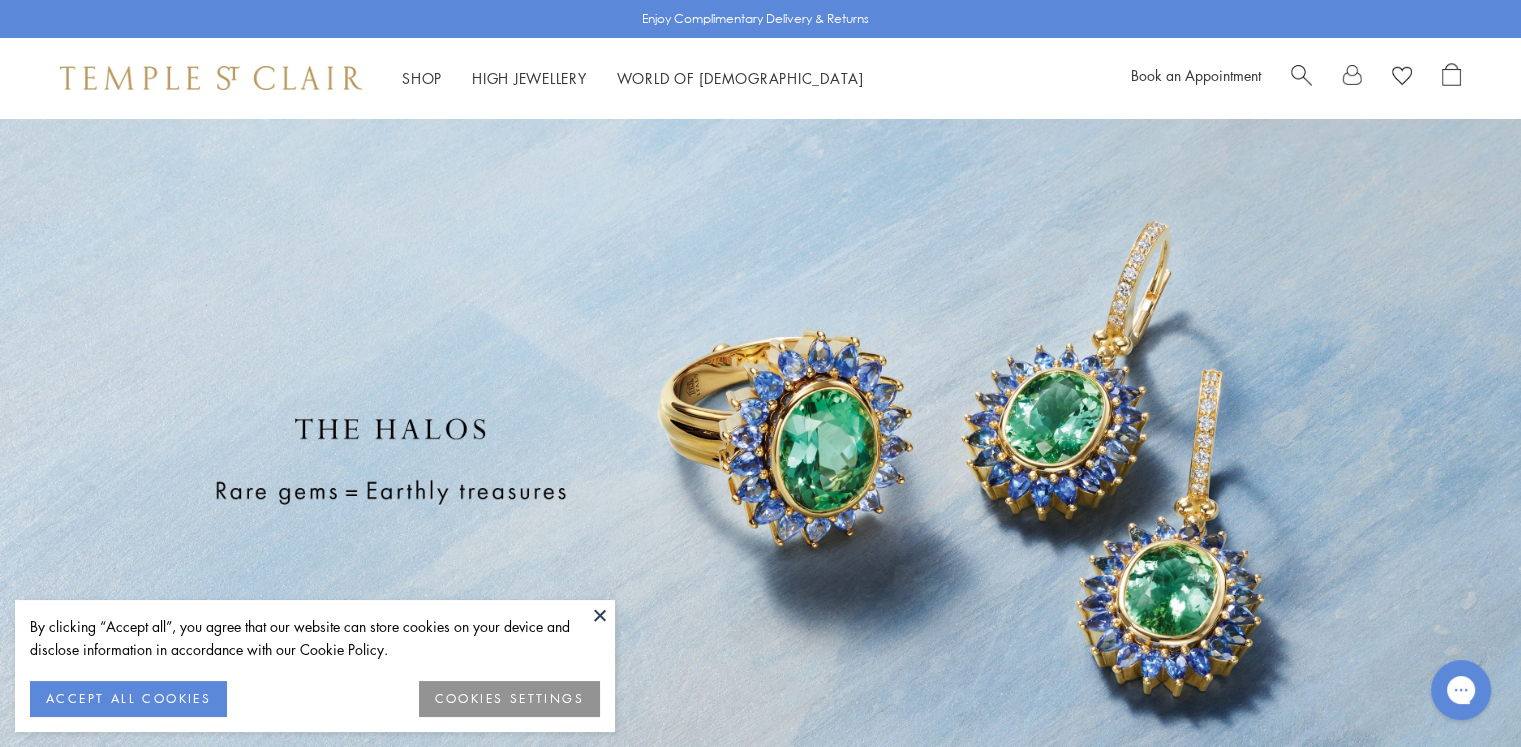 click at bounding box center (600, 615) 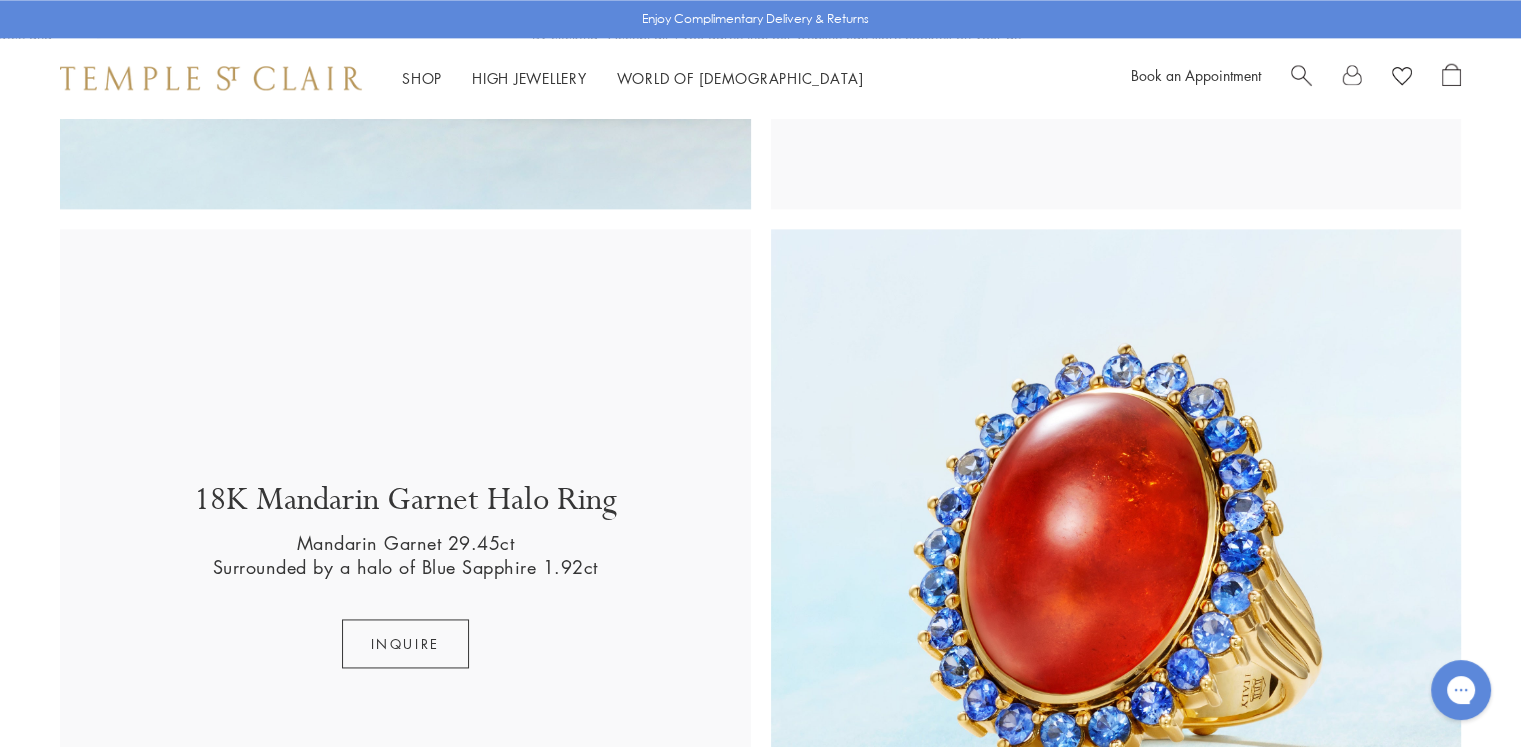 scroll, scrollTop: 2900, scrollLeft: 0, axis: vertical 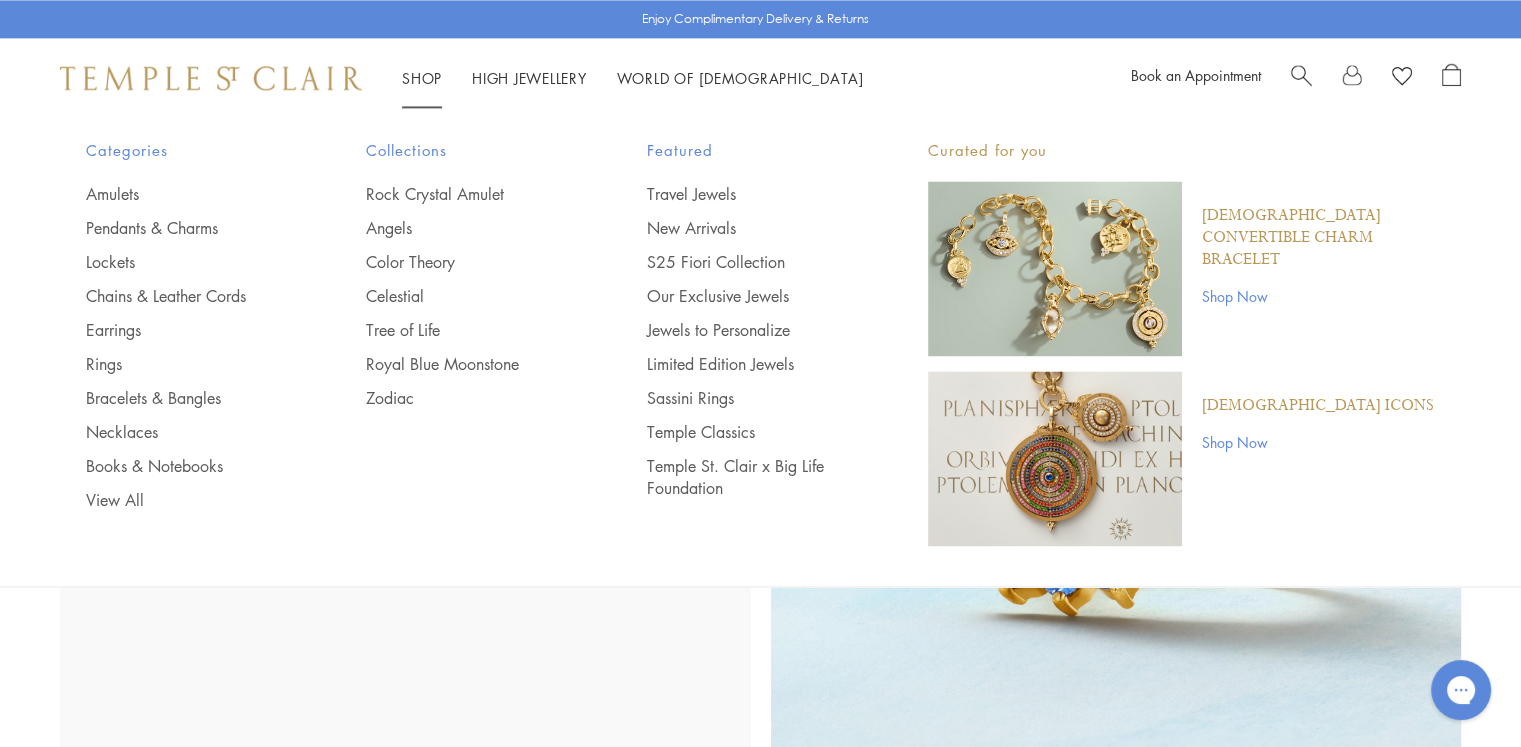 click on "Shop Shop" at bounding box center [422, 78] 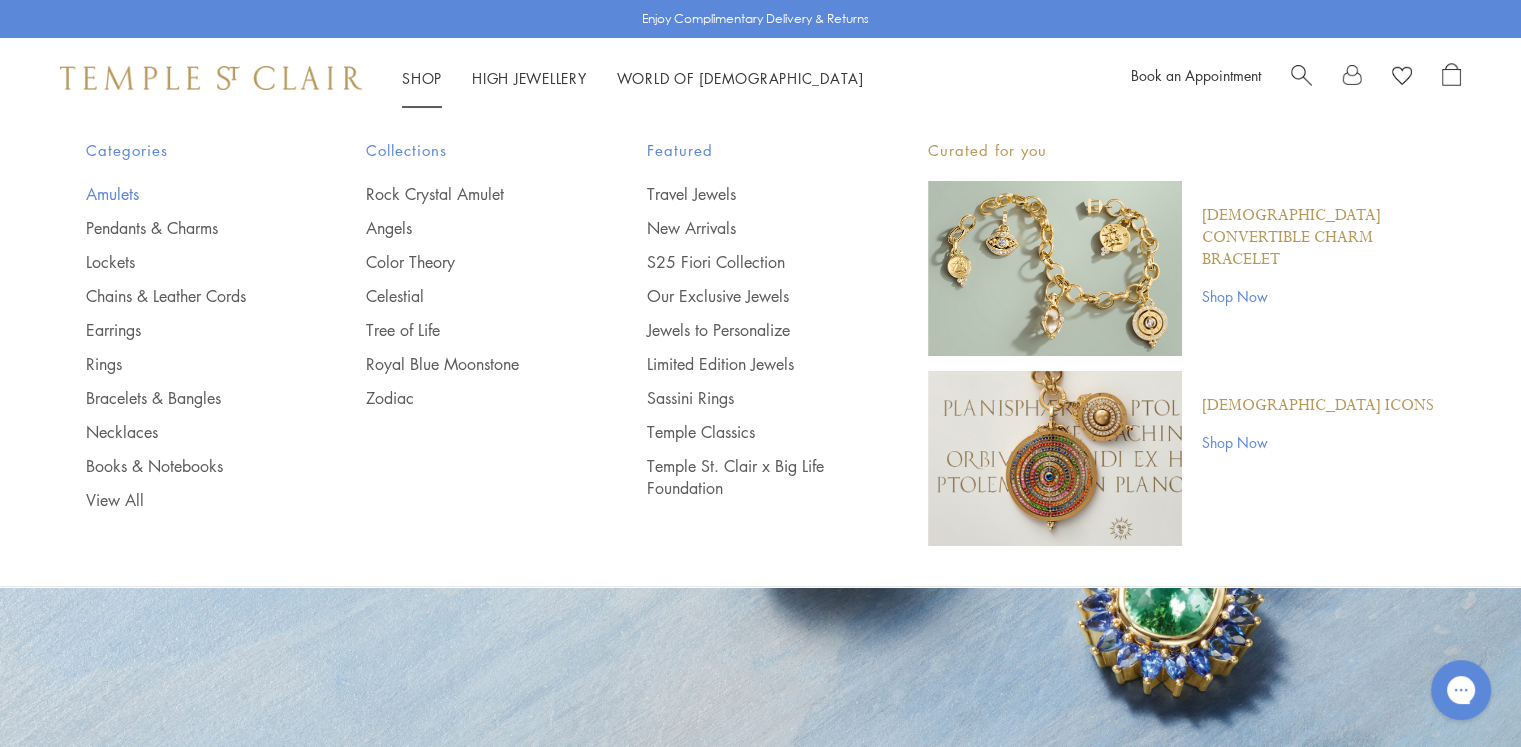 click on "Amulets" at bounding box center [186, 194] 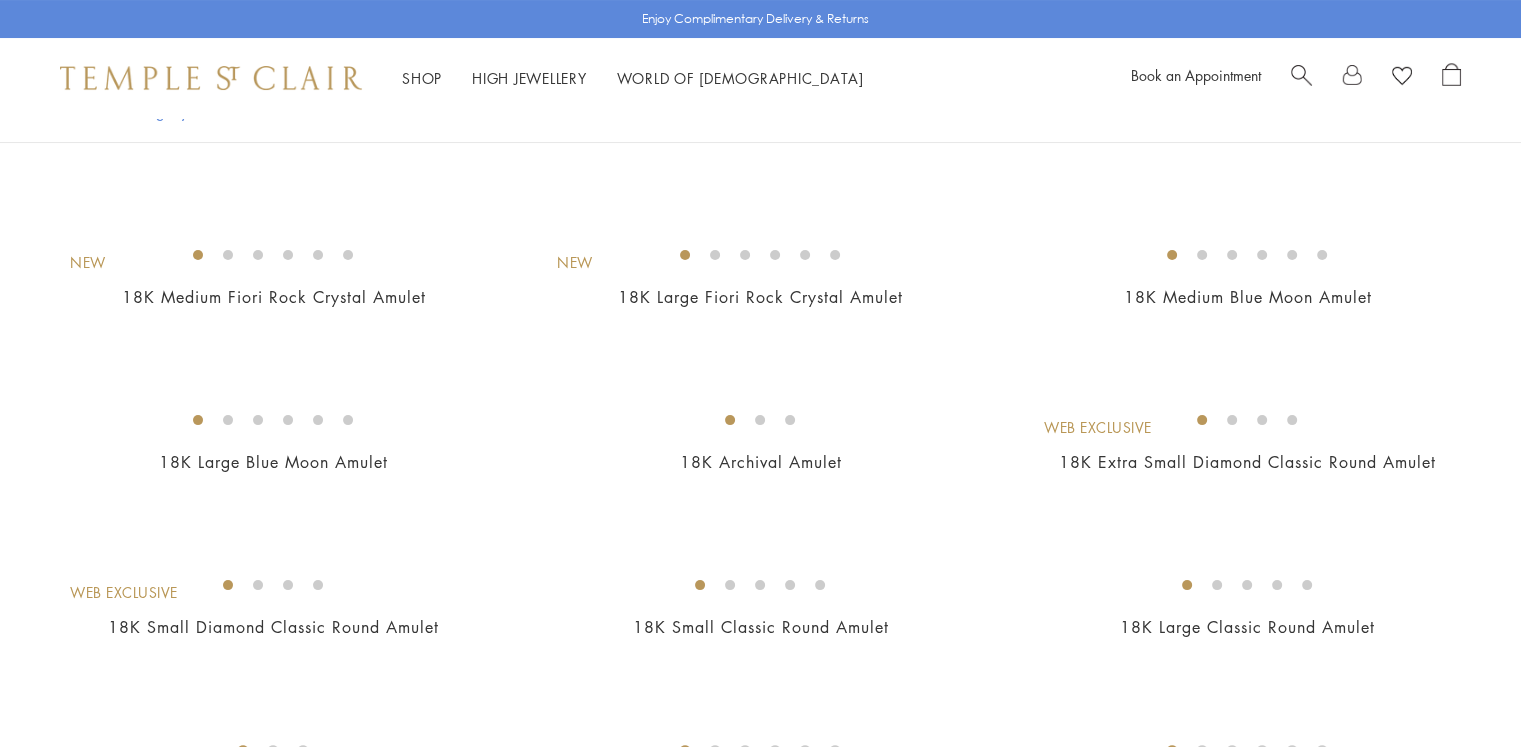 scroll, scrollTop: 0, scrollLeft: 0, axis: both 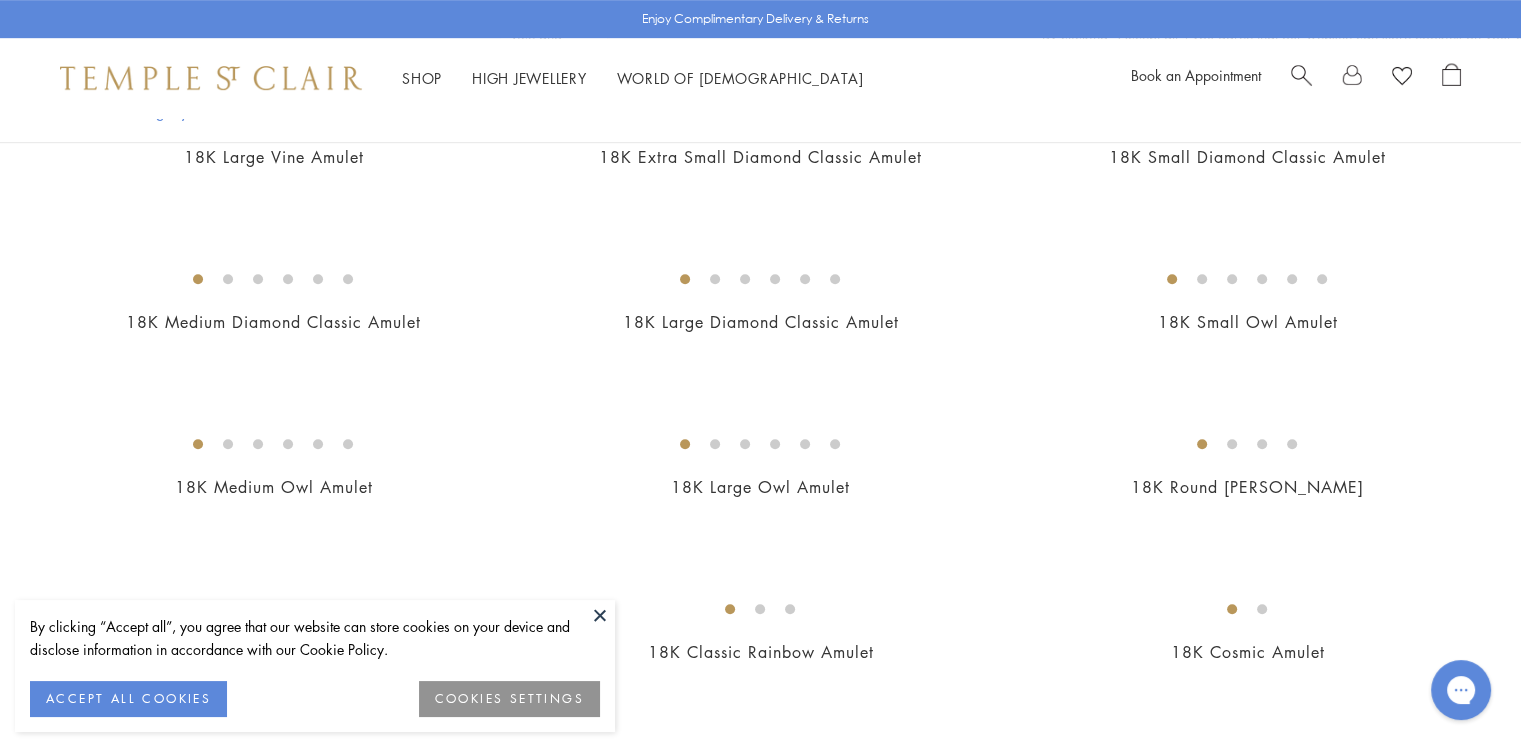 click at bounding box center (600, 615) 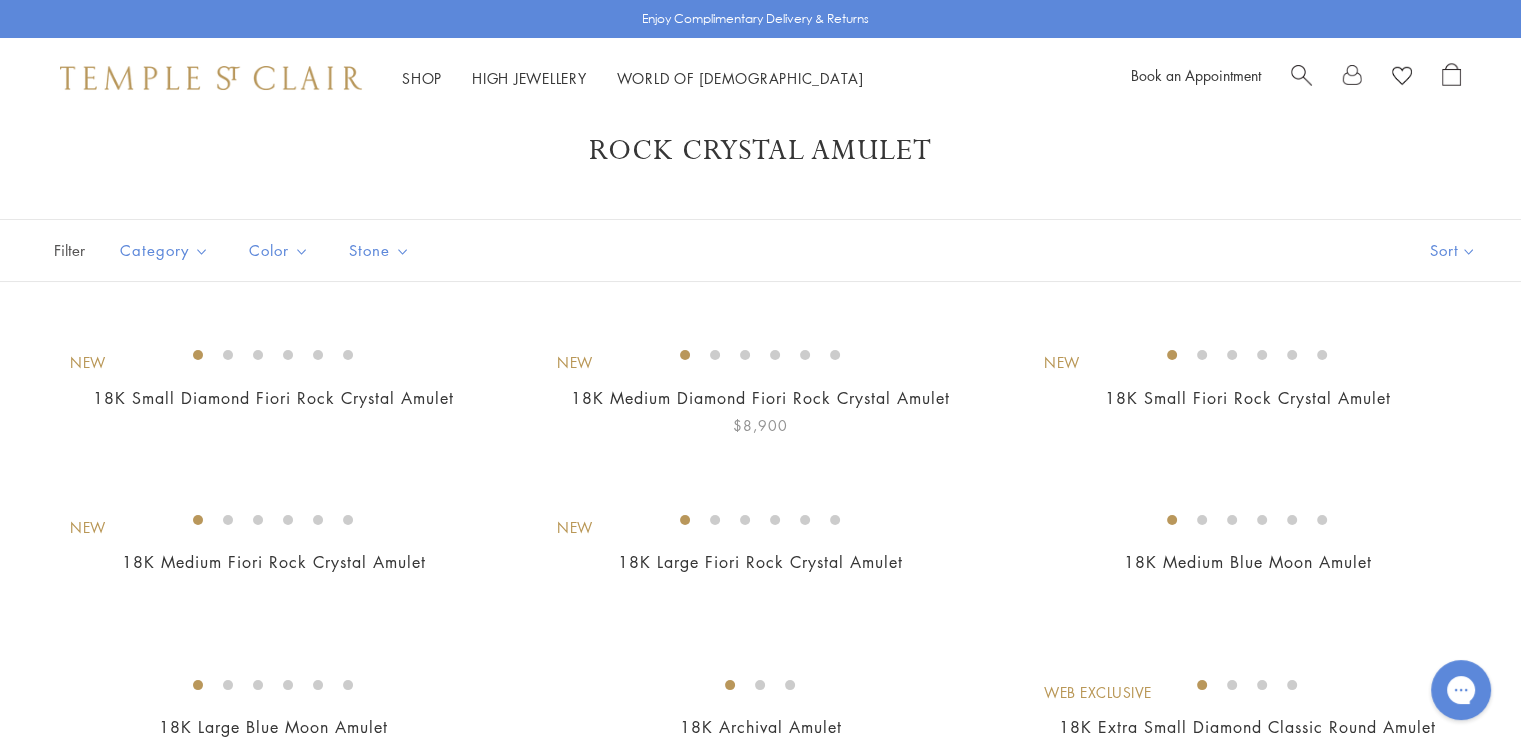 scroll, scrollTop: 0, scrollLeft: 0, axis: both 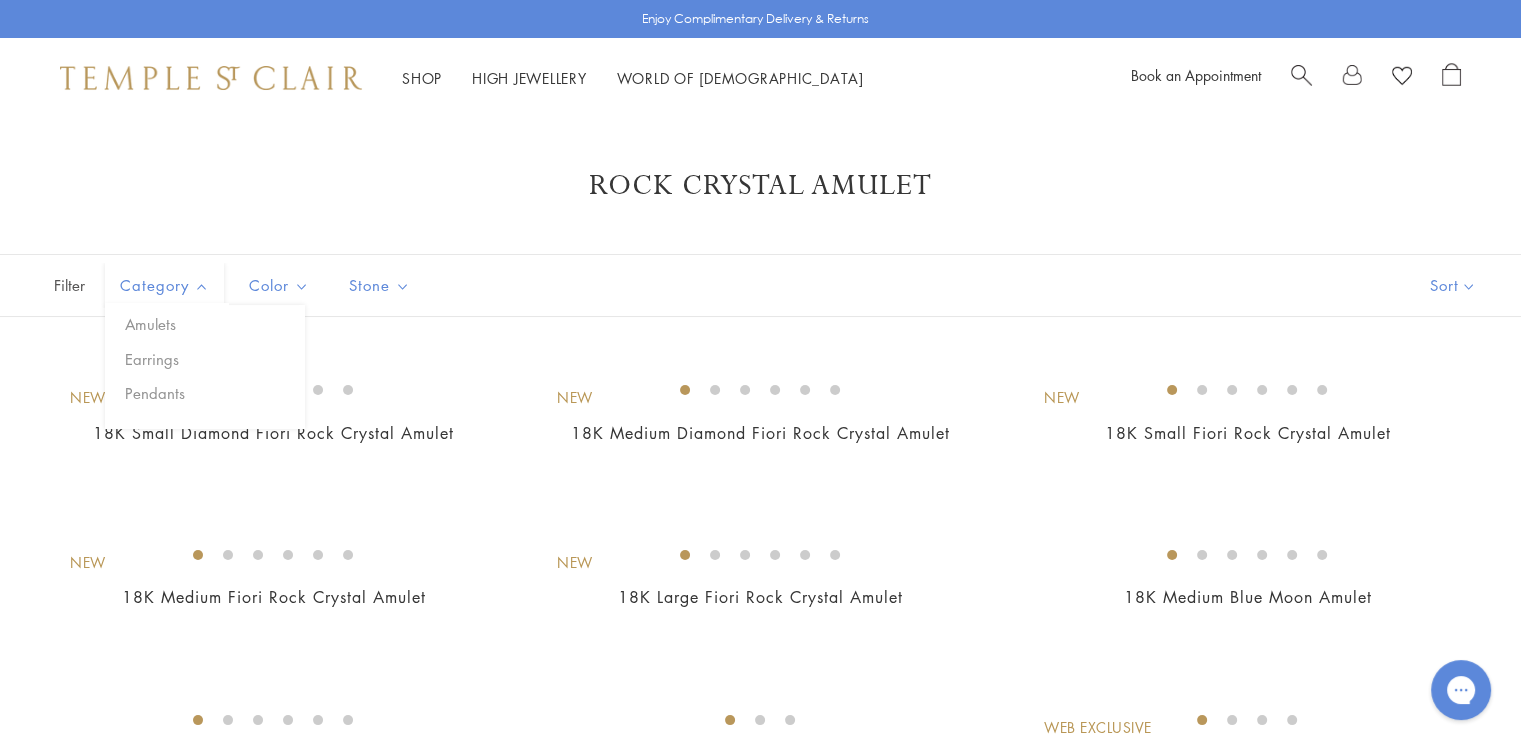 click on "Filter" at bounding box center [50, 285] 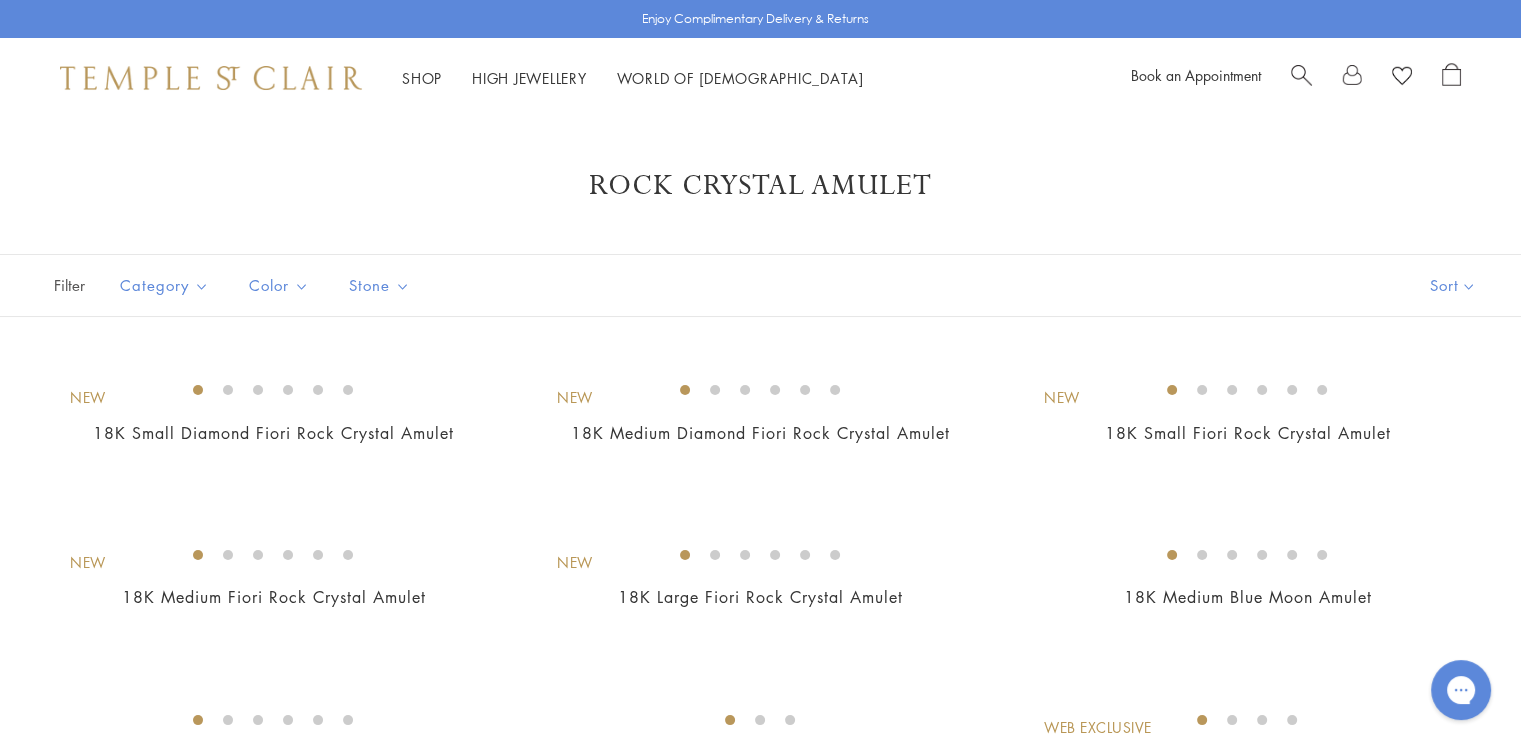 click on "Rock Crystal Amulet" at bounding box center (760, 186) 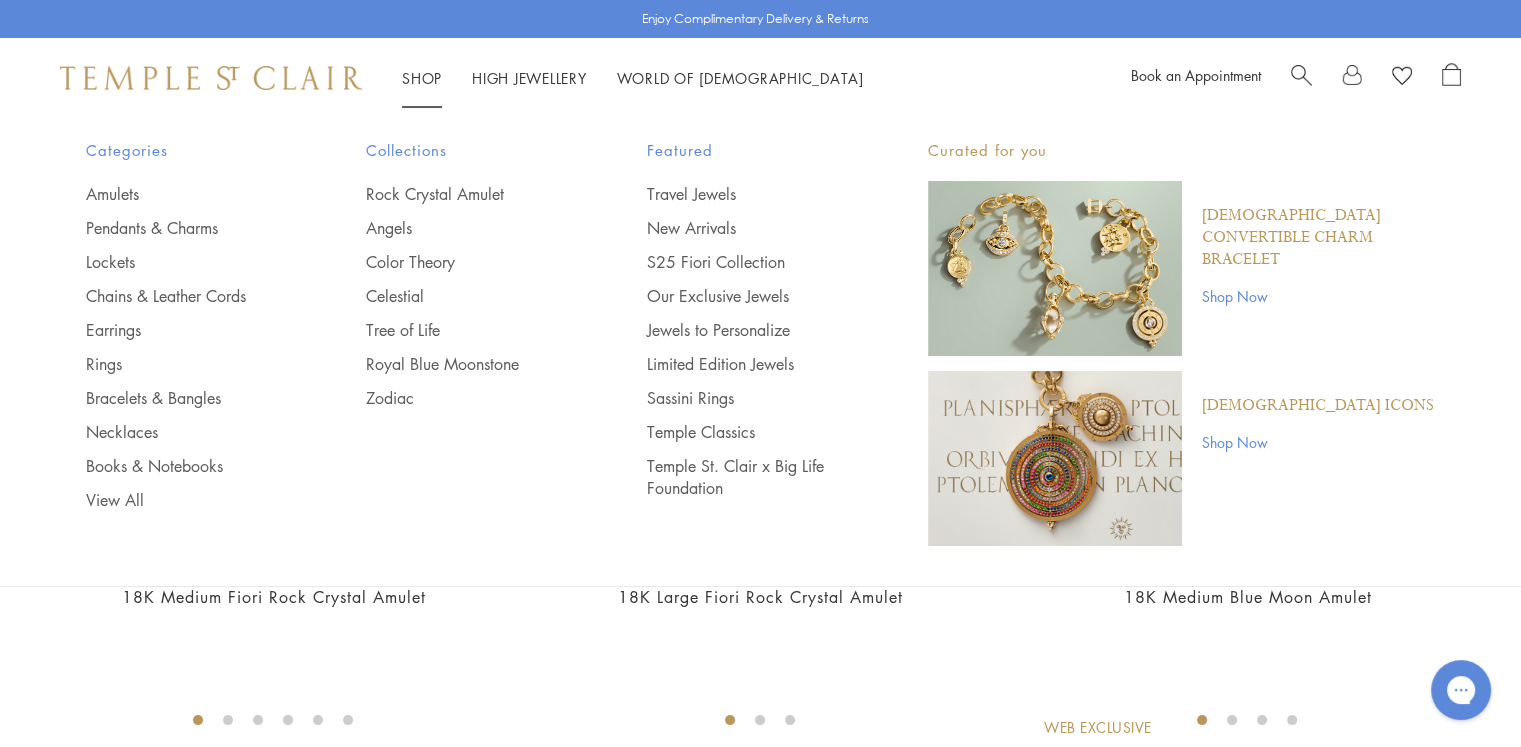 click on "Shop Shop" at bounding box center (422, 78) 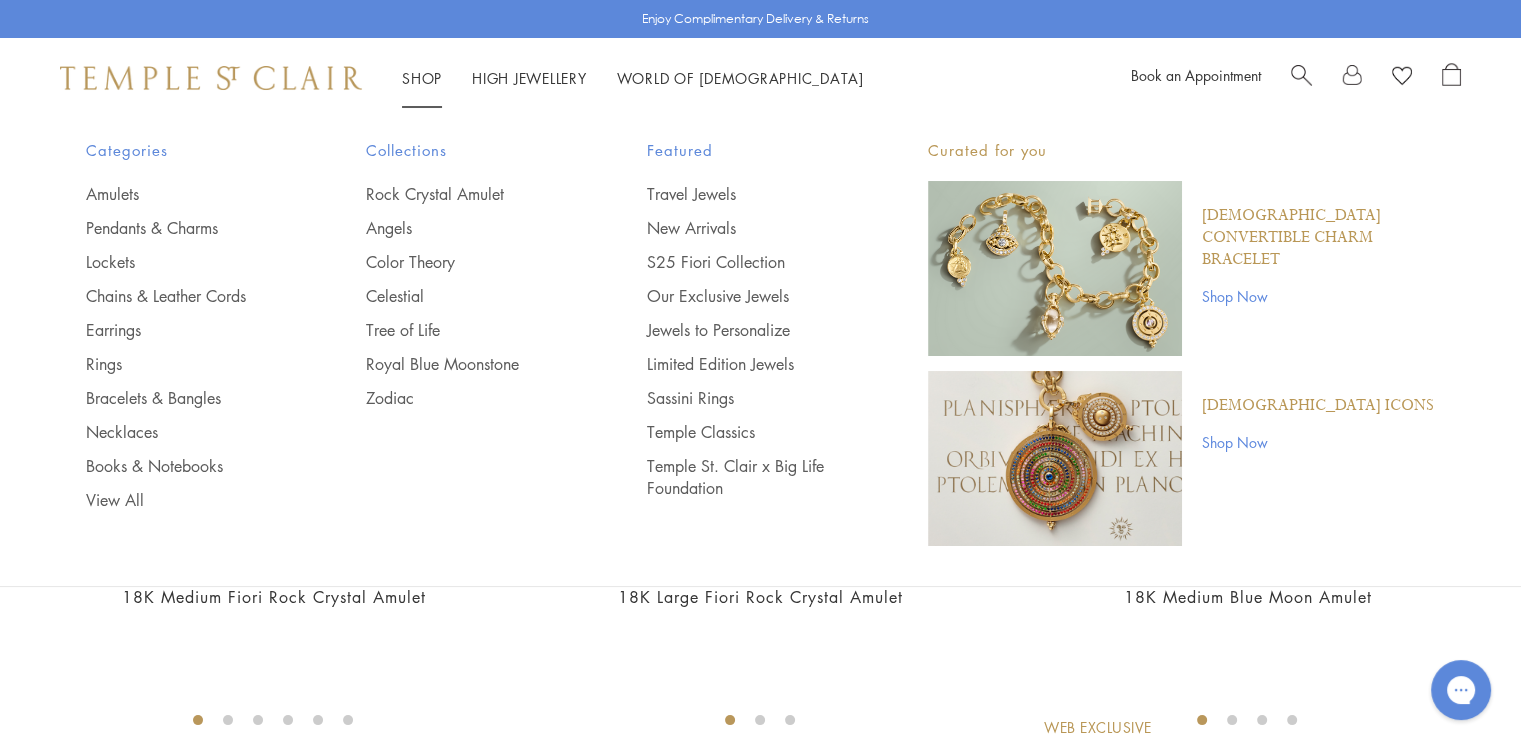 click at bounding box center [1055, 458] 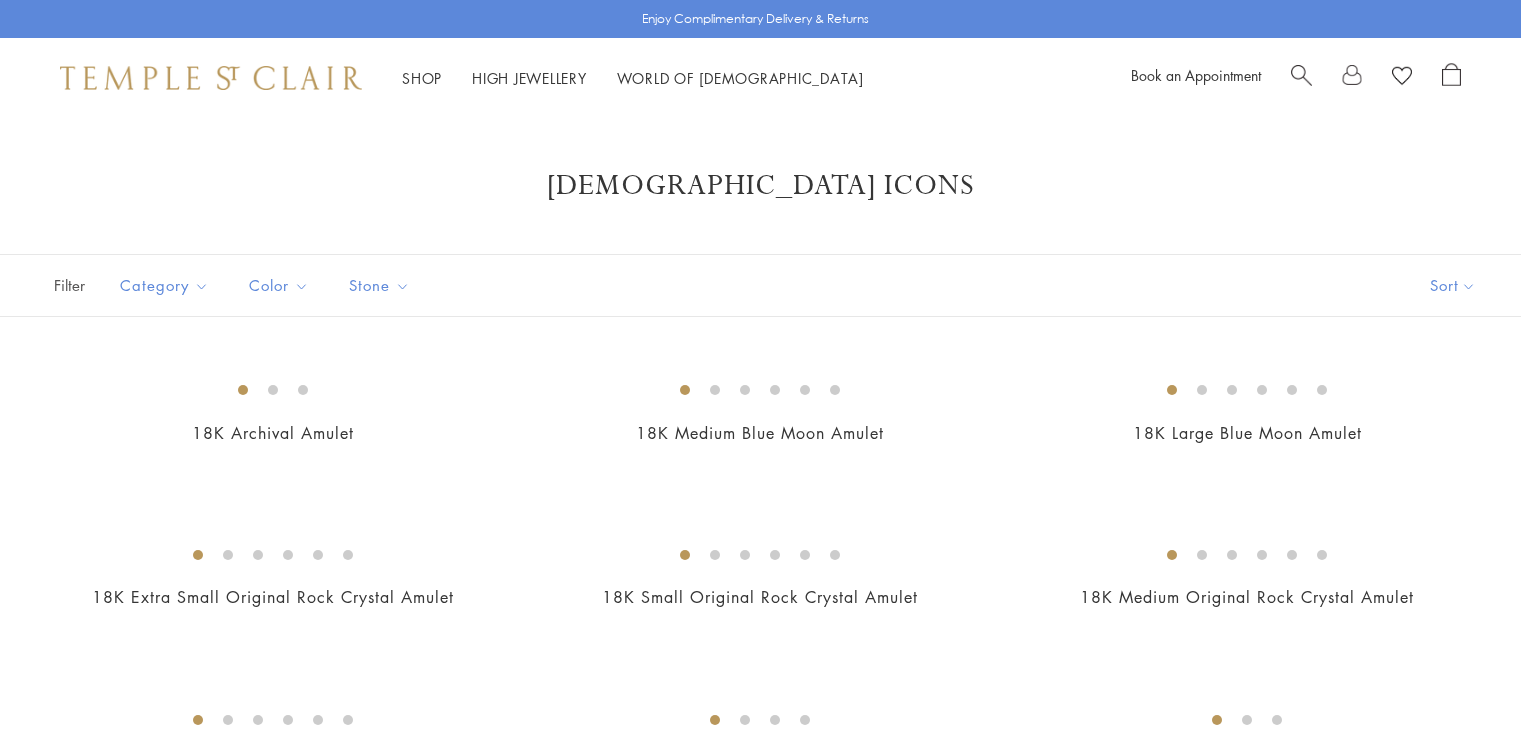 scroll, scrollTop: 0, scrollLeft: 0, axis: both 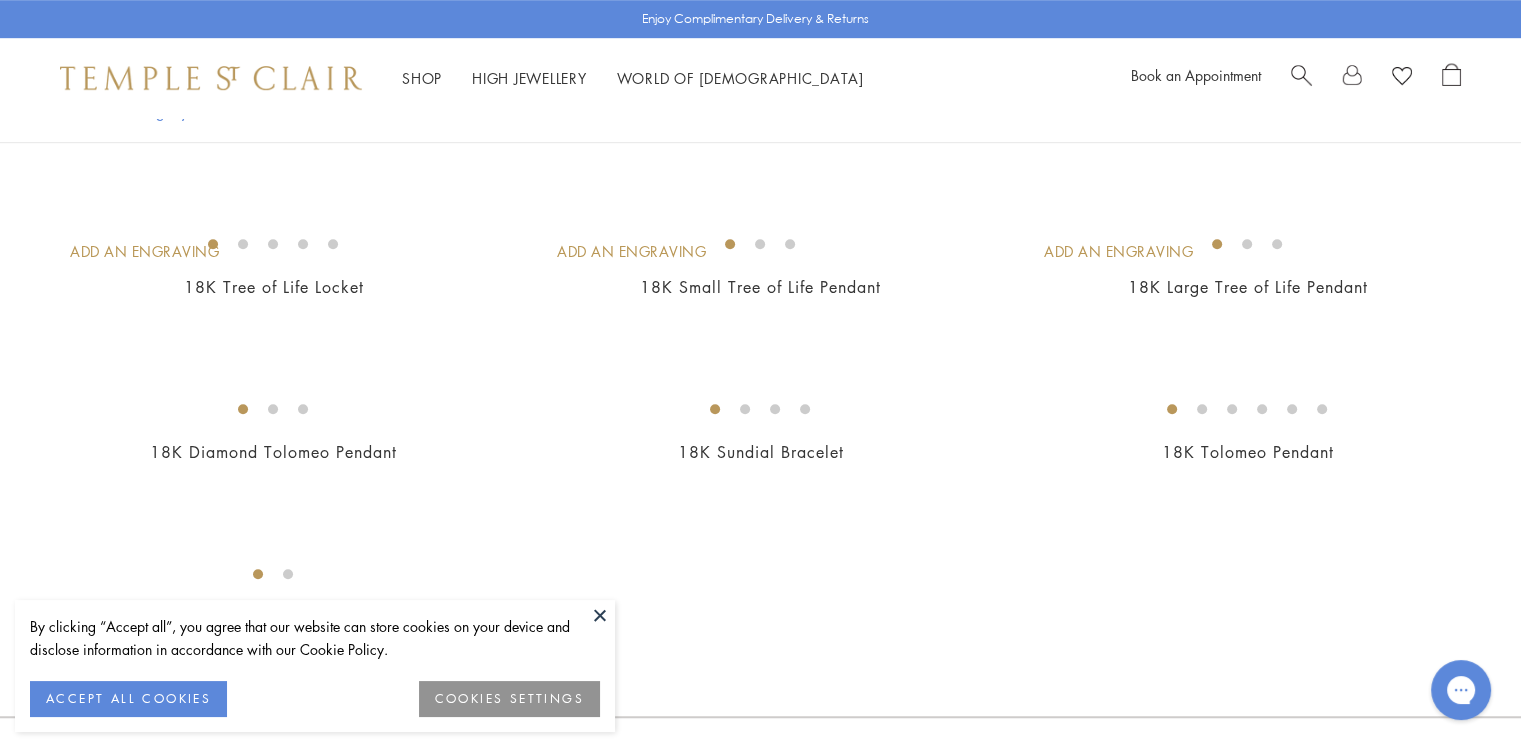 click at bounding box center (0, 0) 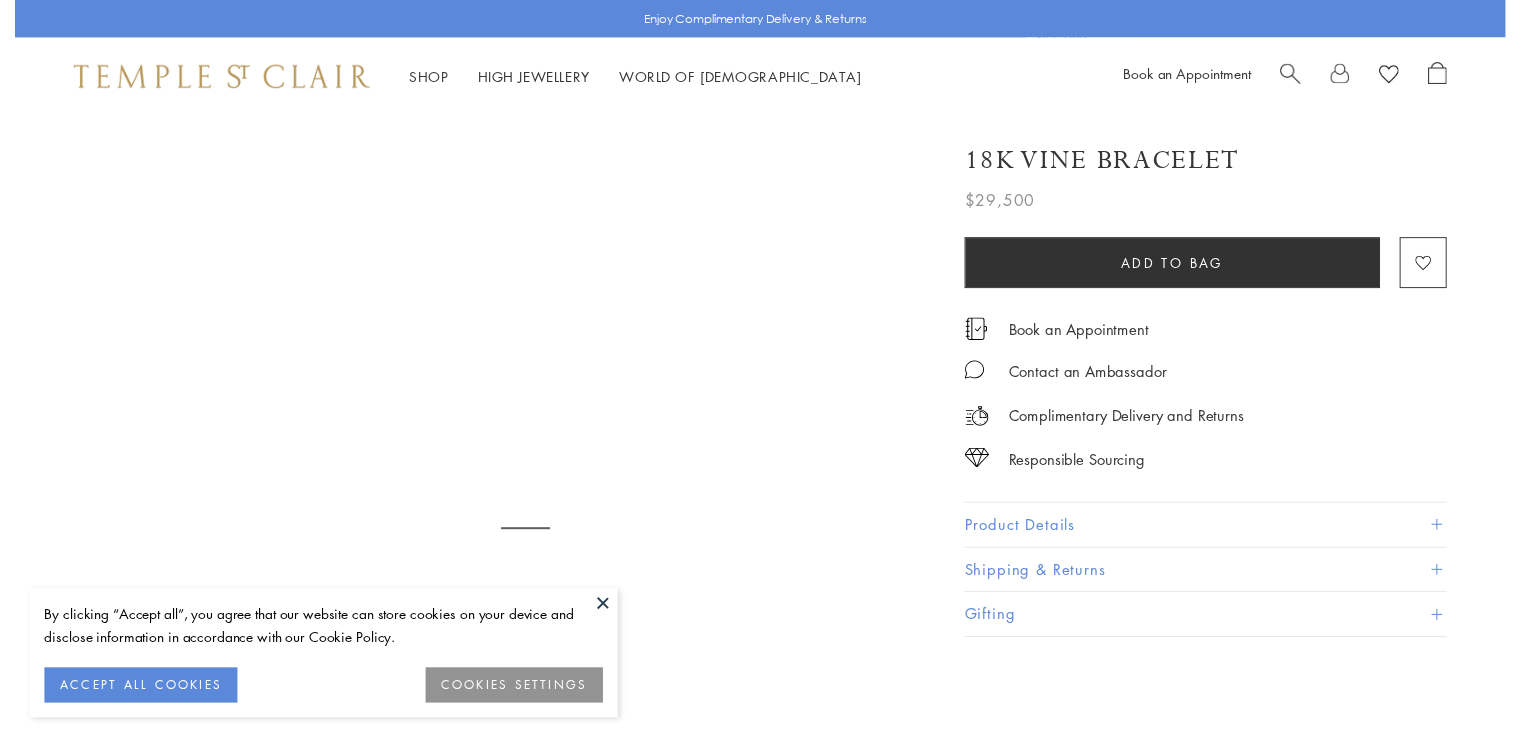 scroll, scrollTop: 0, scrollLeft: 0, axis: both 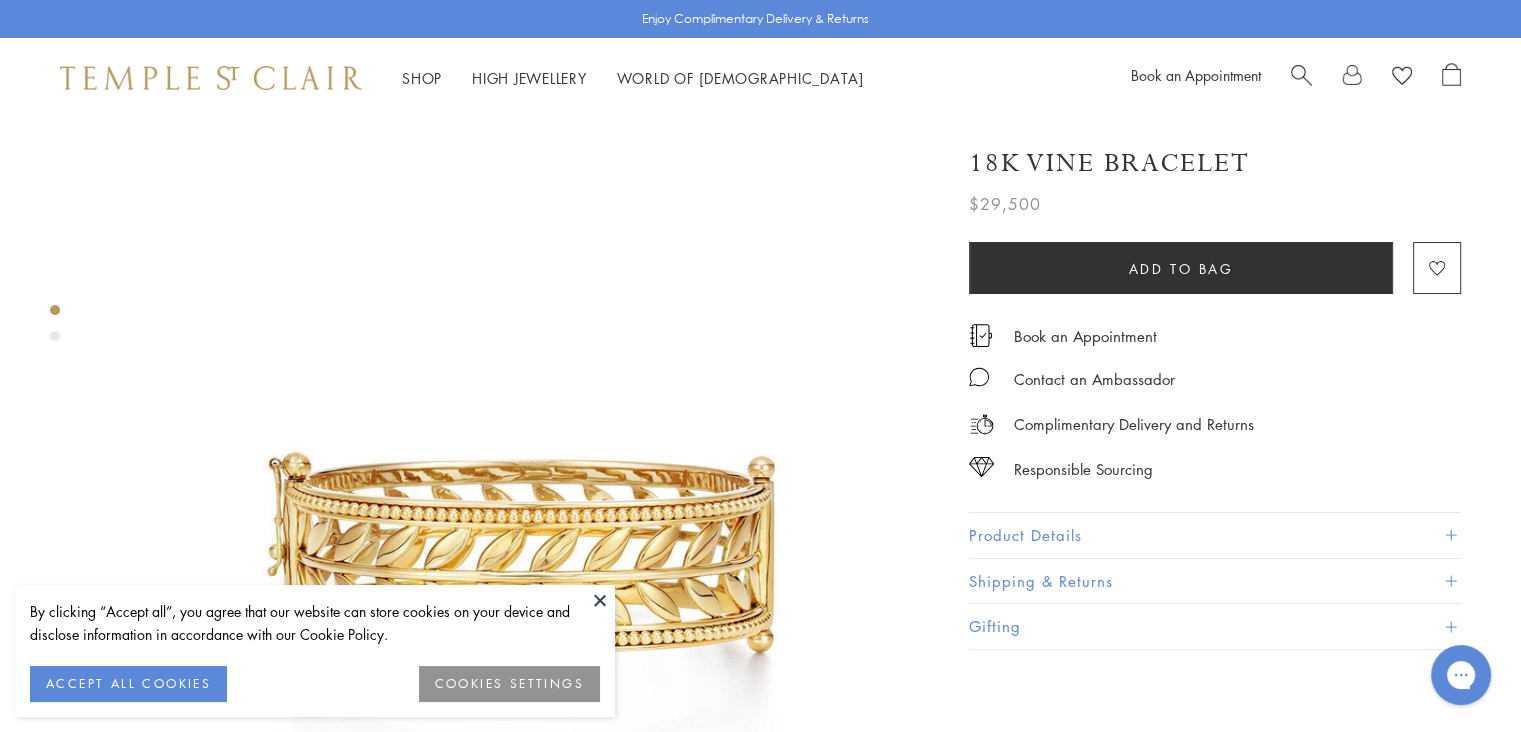 click at bounding box center (600, 600) 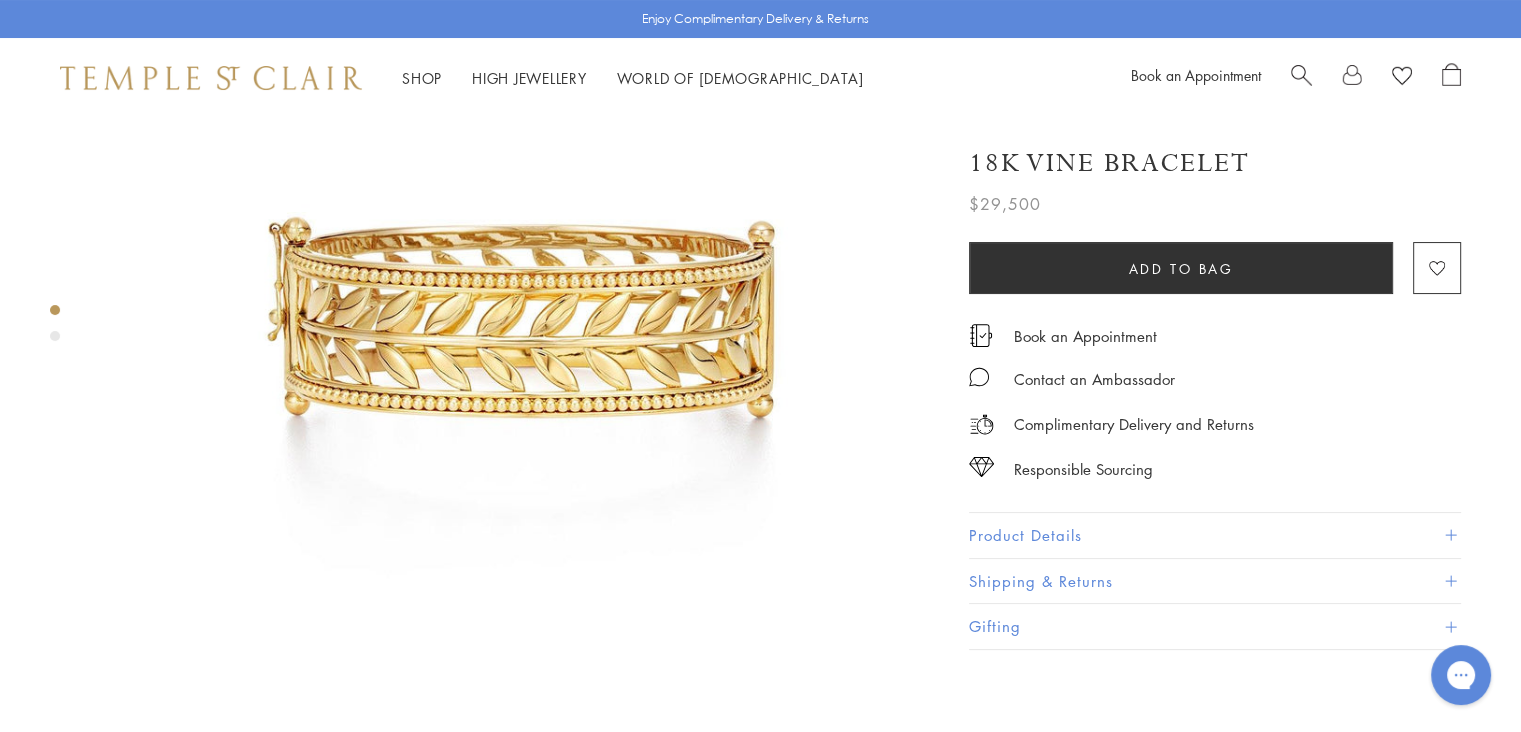 scroll, scrollTop: 200, scrollLeft: 0, axis: vertical 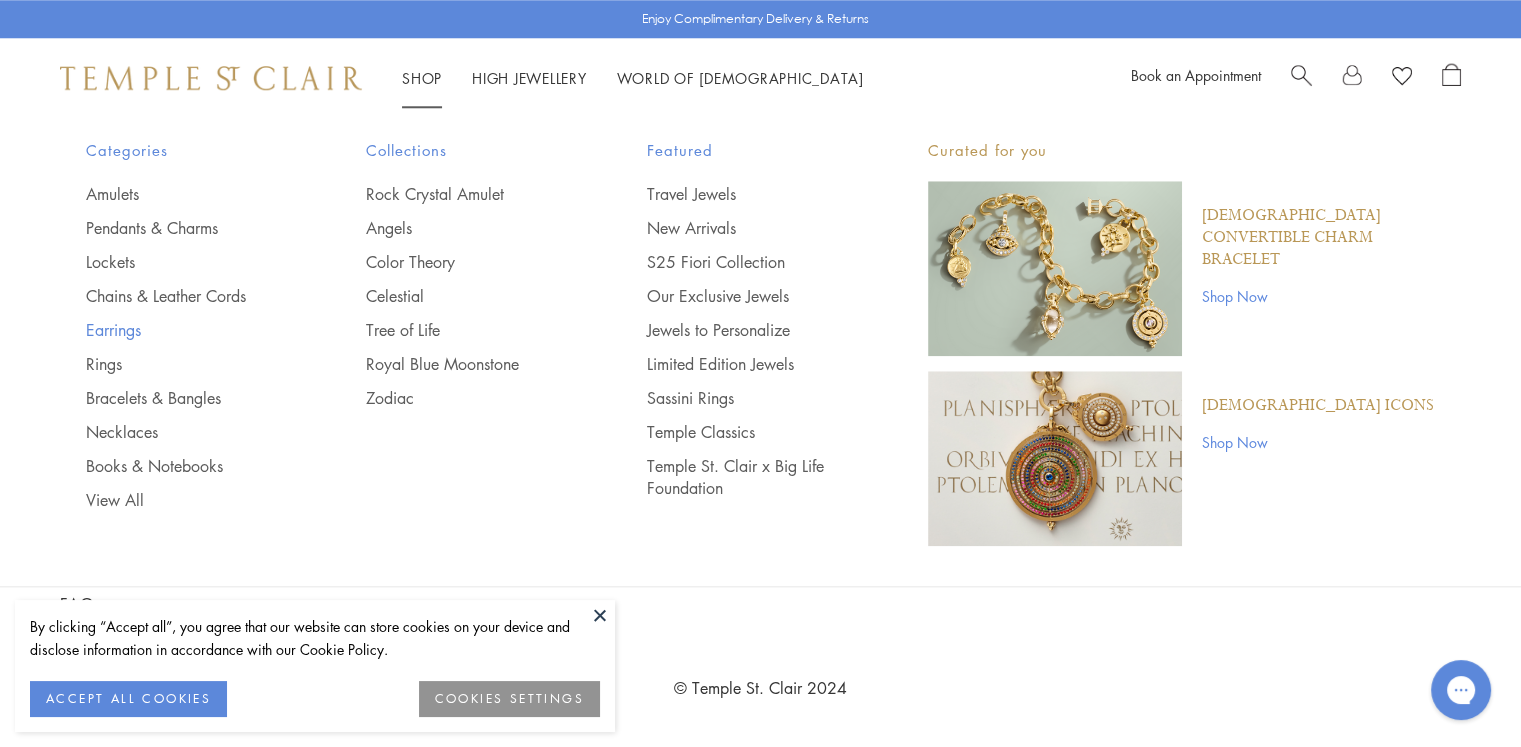 click on "Earrings" at bounding box center [186, 330] 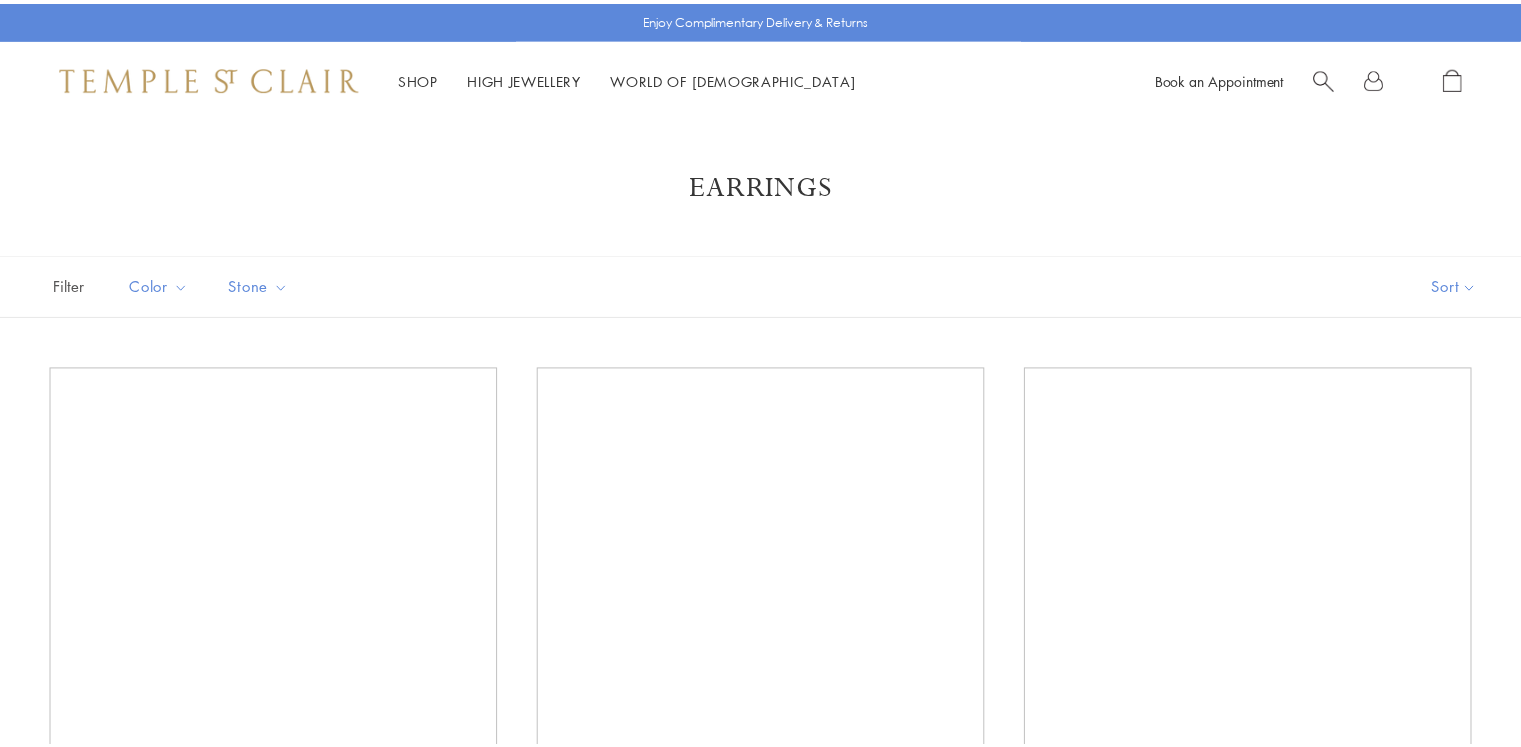 scroll, scrollTop: 0, scrollLeft: 0, axis: both 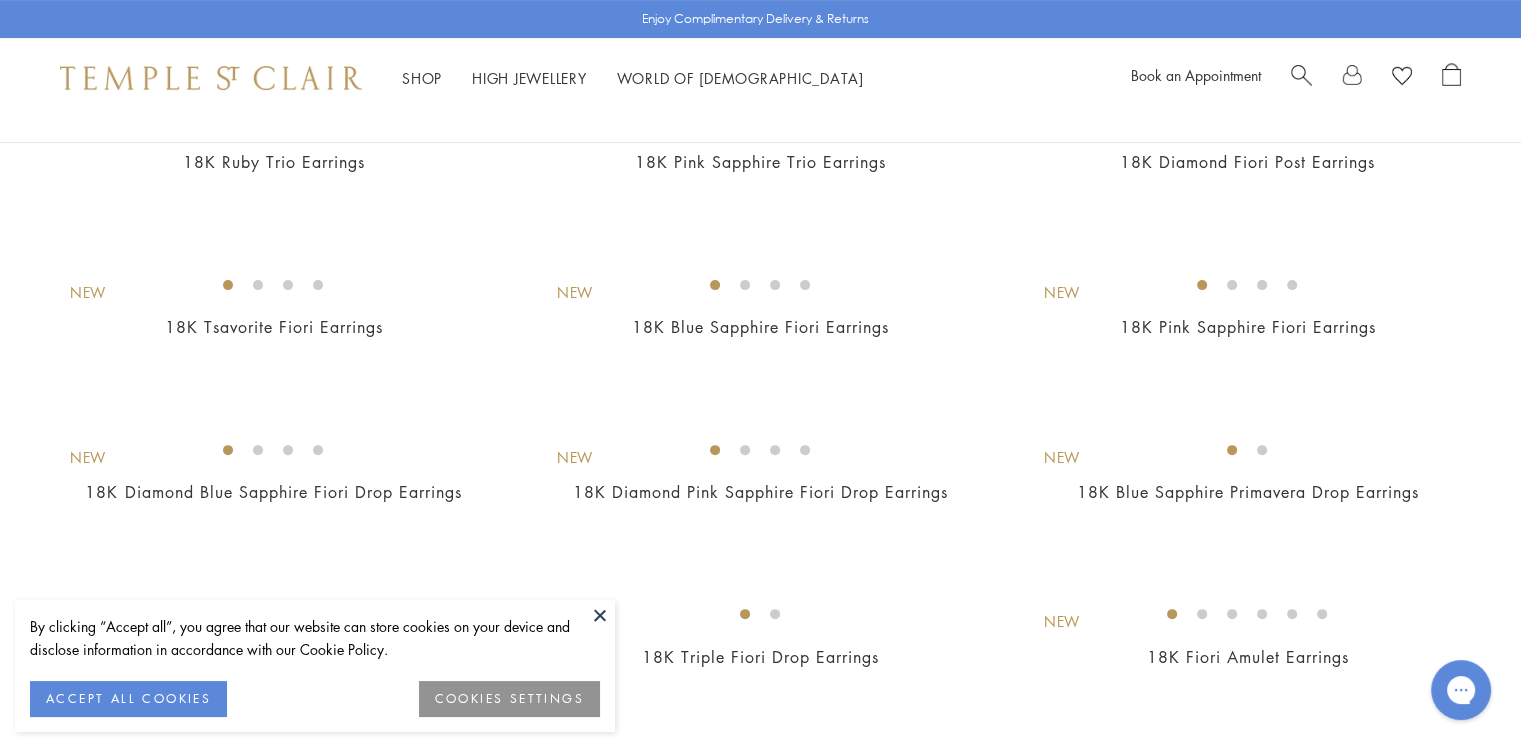 click at bounding box center [600, 615] 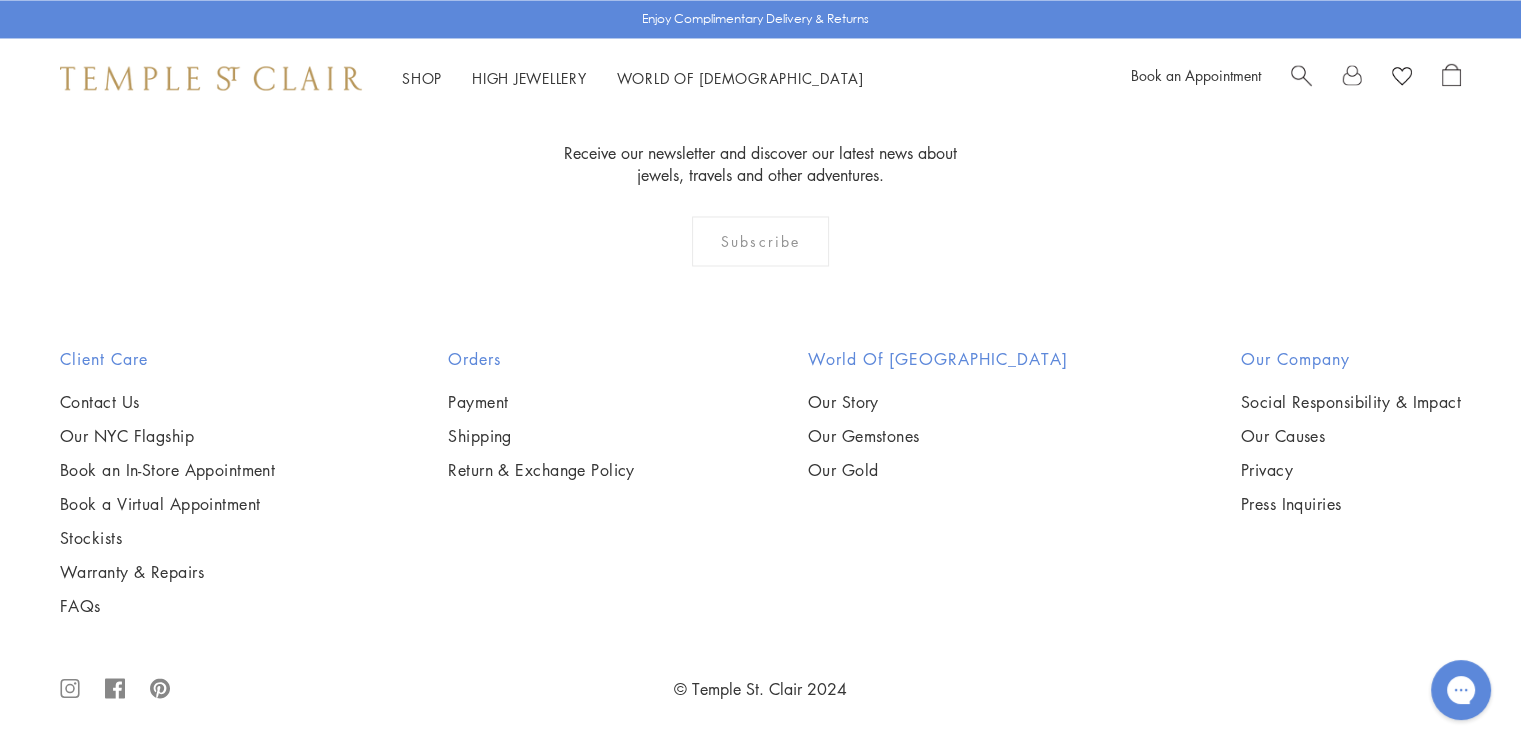 scroll, scrollTop: 3800, scrollLeft: 0, axis: vertical 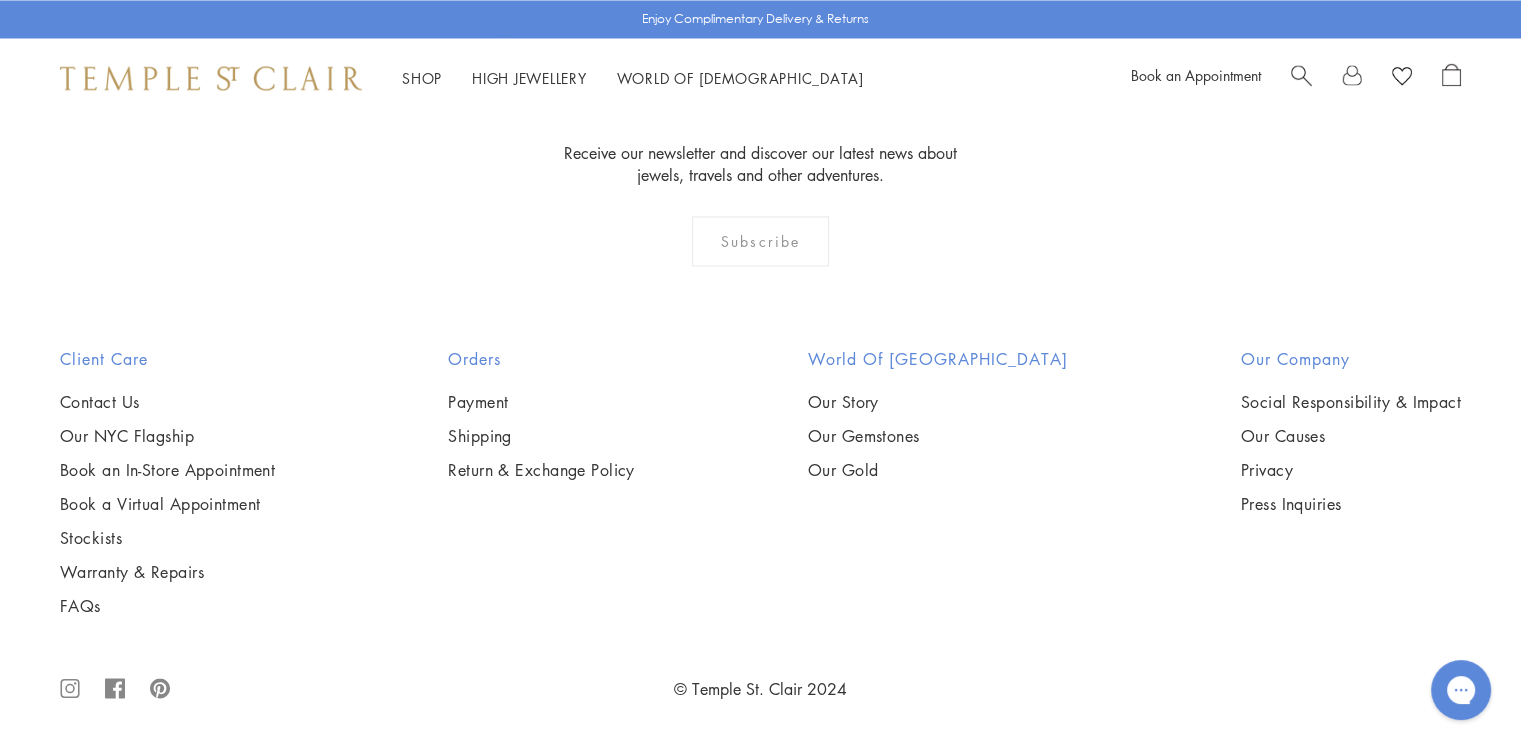 click at bounding box center [0, 0] 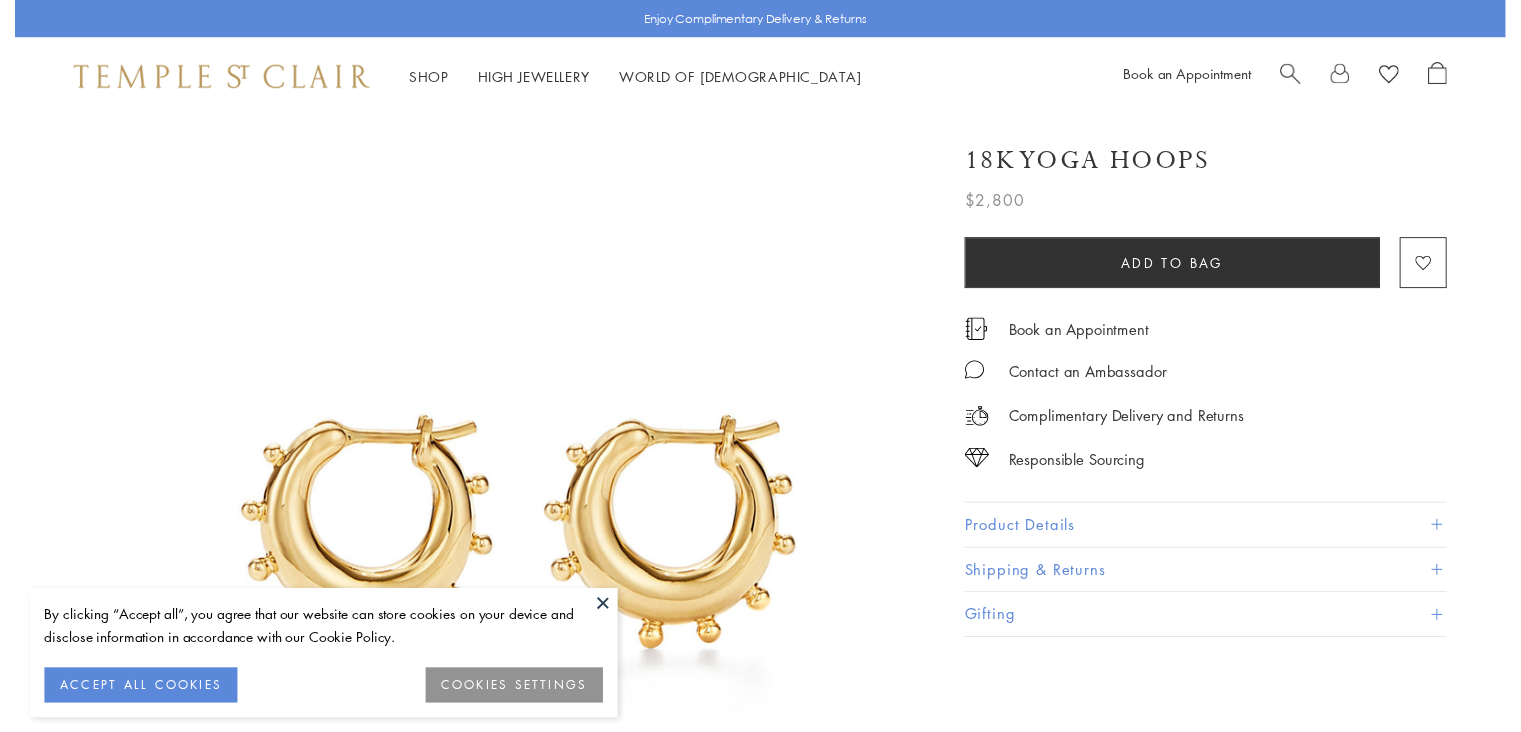 scroll, scrollTop: 0, scrollLeft: 0, axis: both 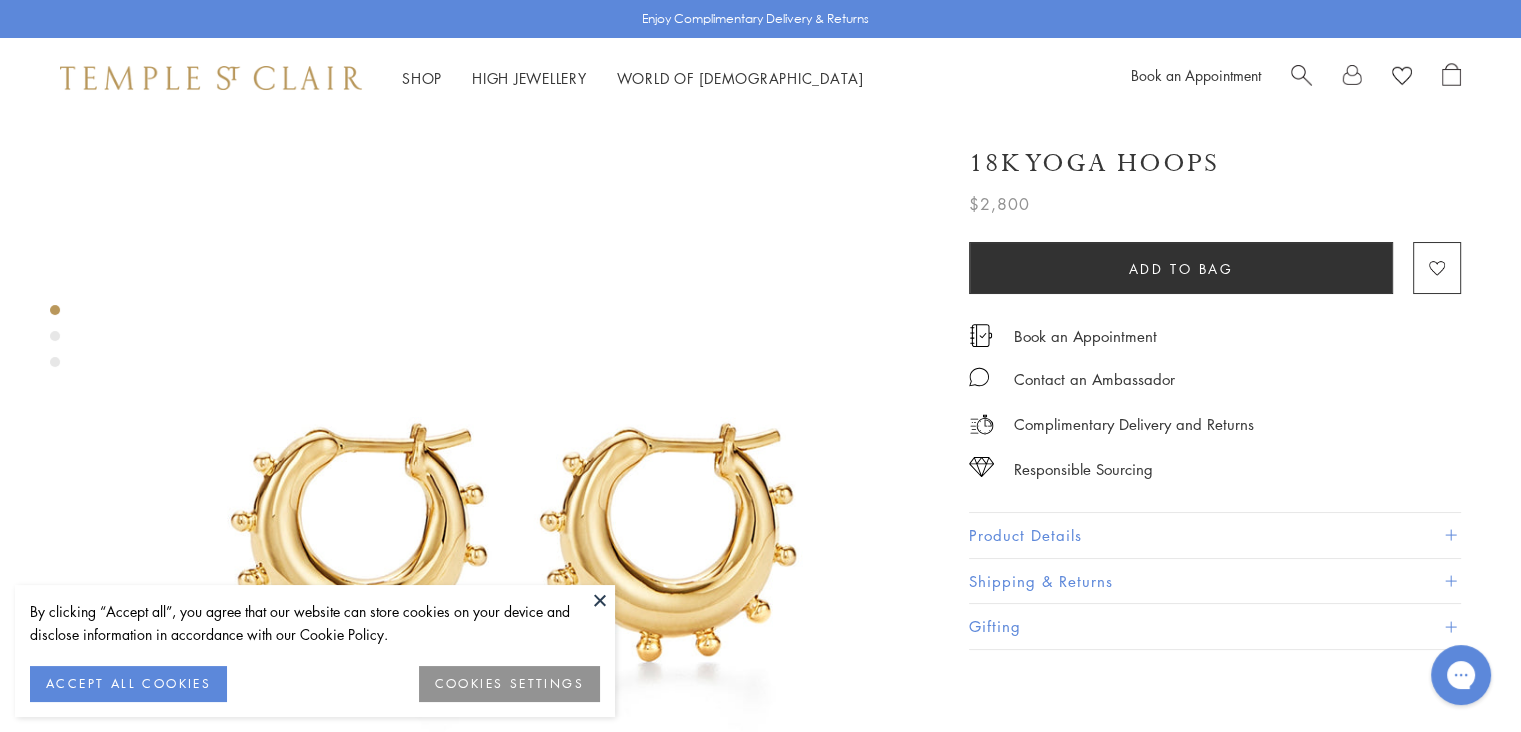 click at bounding box center (600, 600) 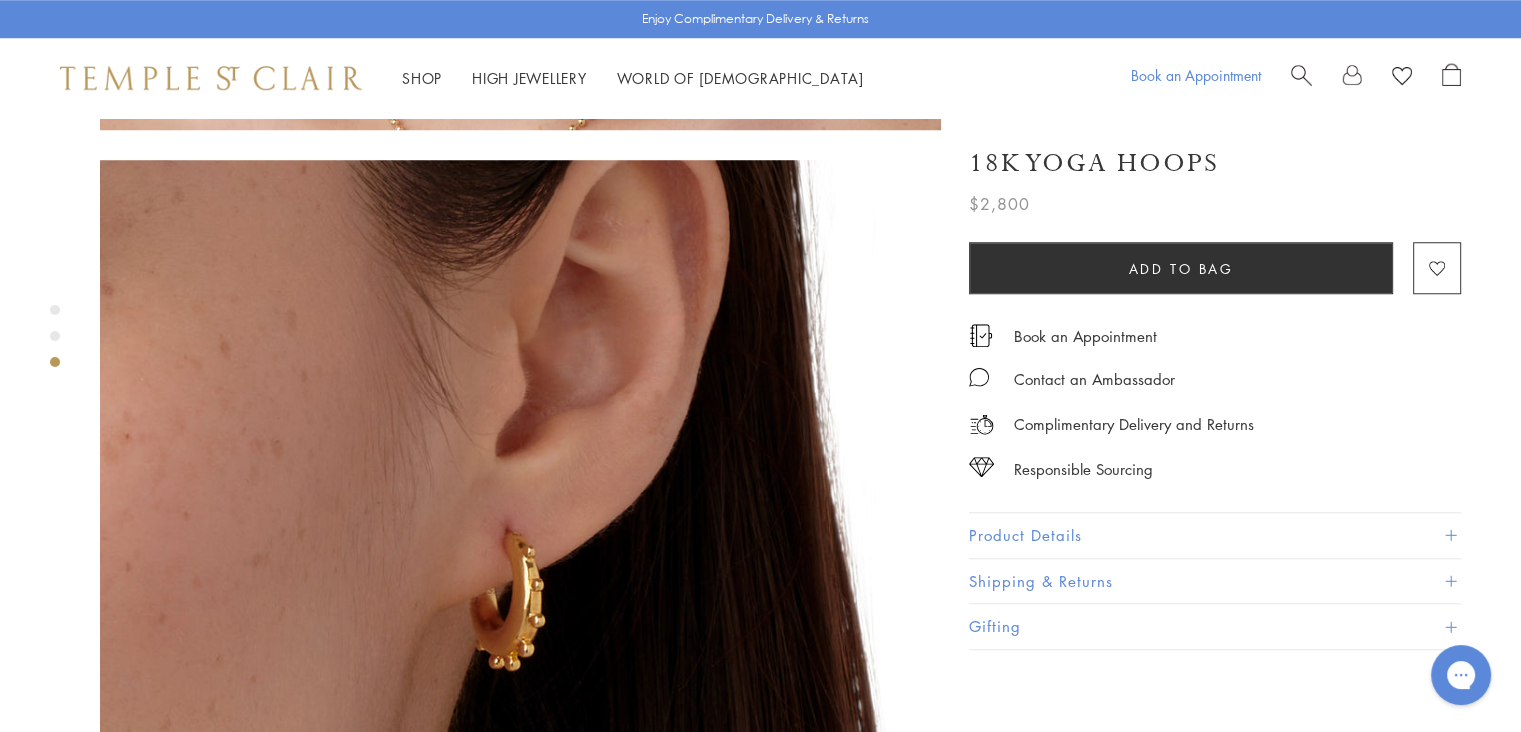 scroll, scrollTop: 1700, scrollLeft: 0, axis: vertical 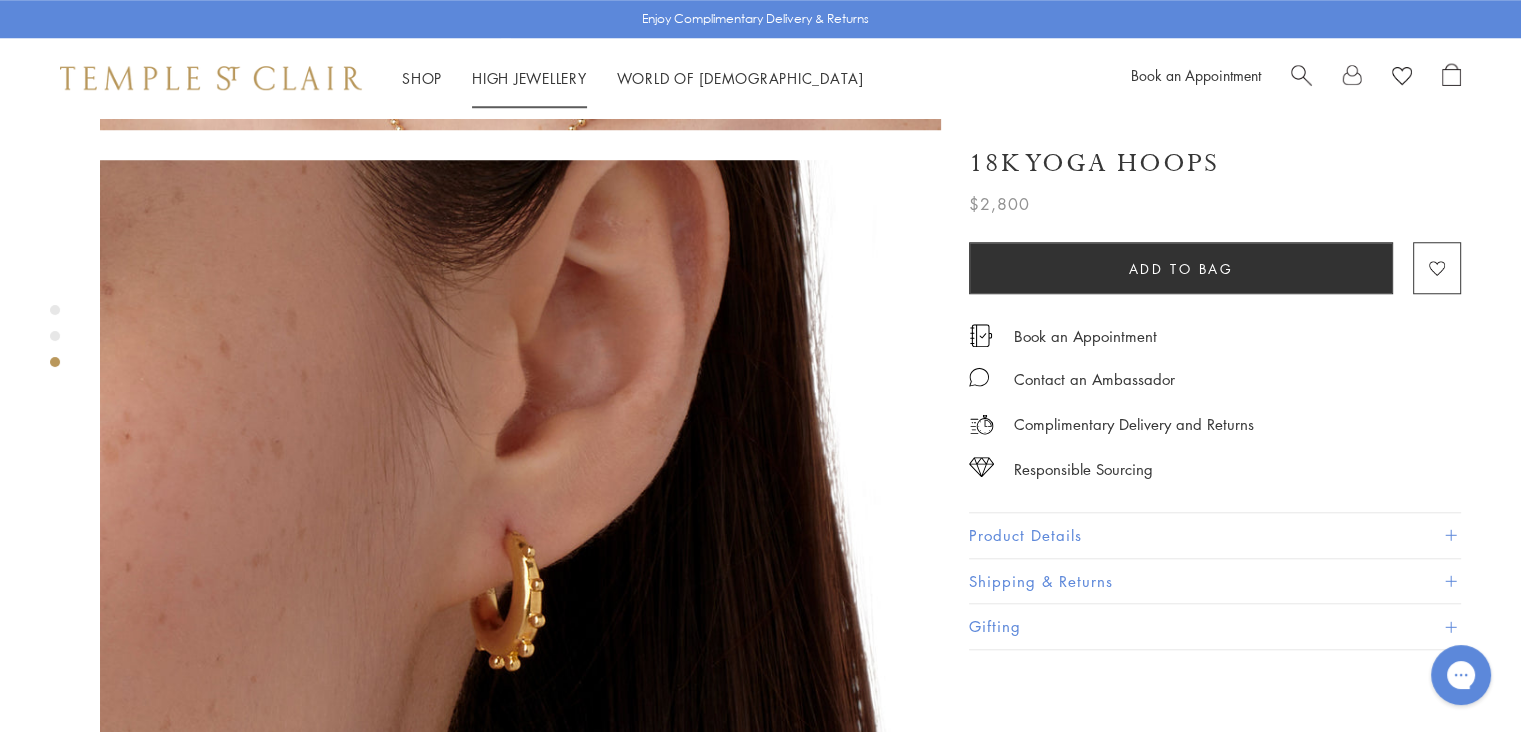 click on "High Jewellery High Jewellery" at bounding box center [529, 78] 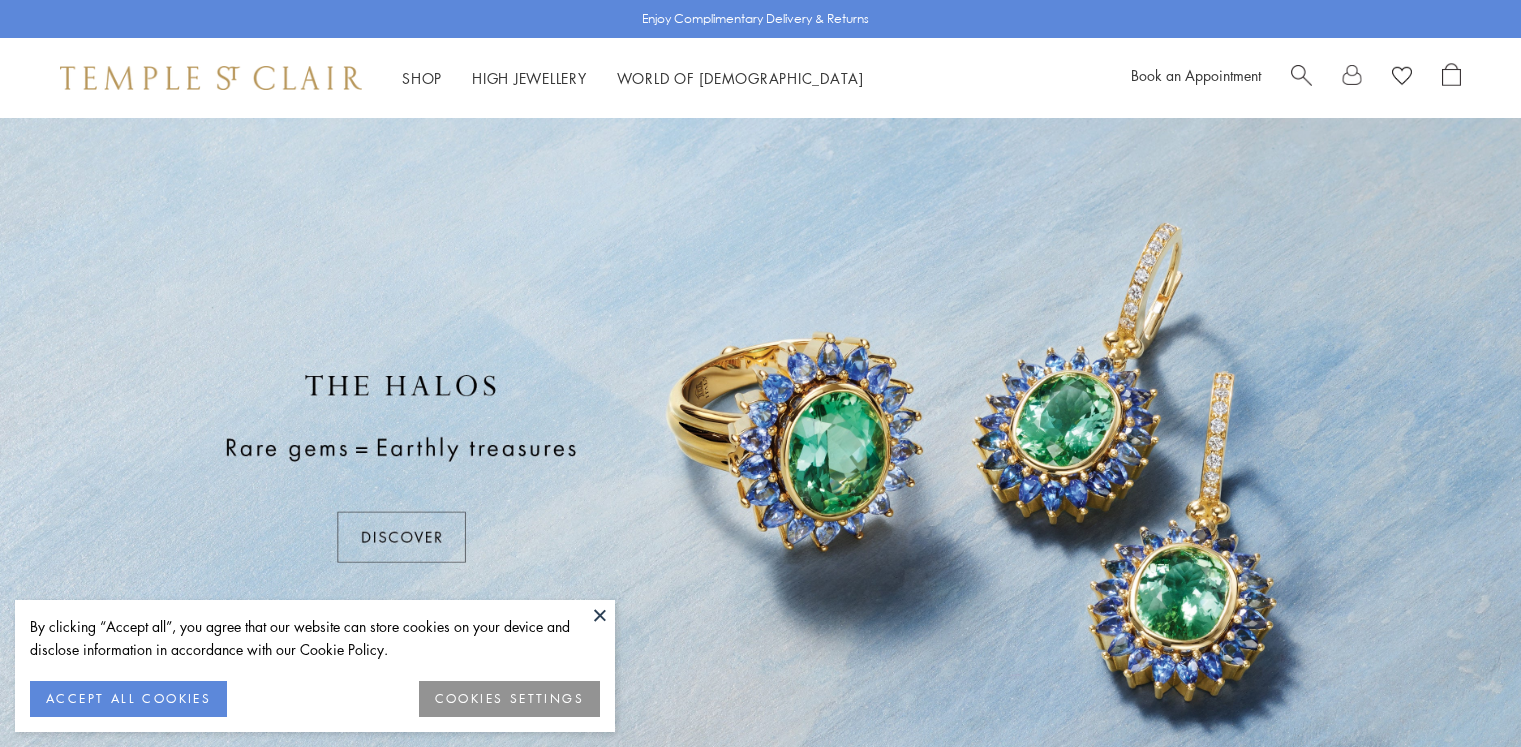 scroll, scrollTop: 0, scrollLeft: 0, axis: both 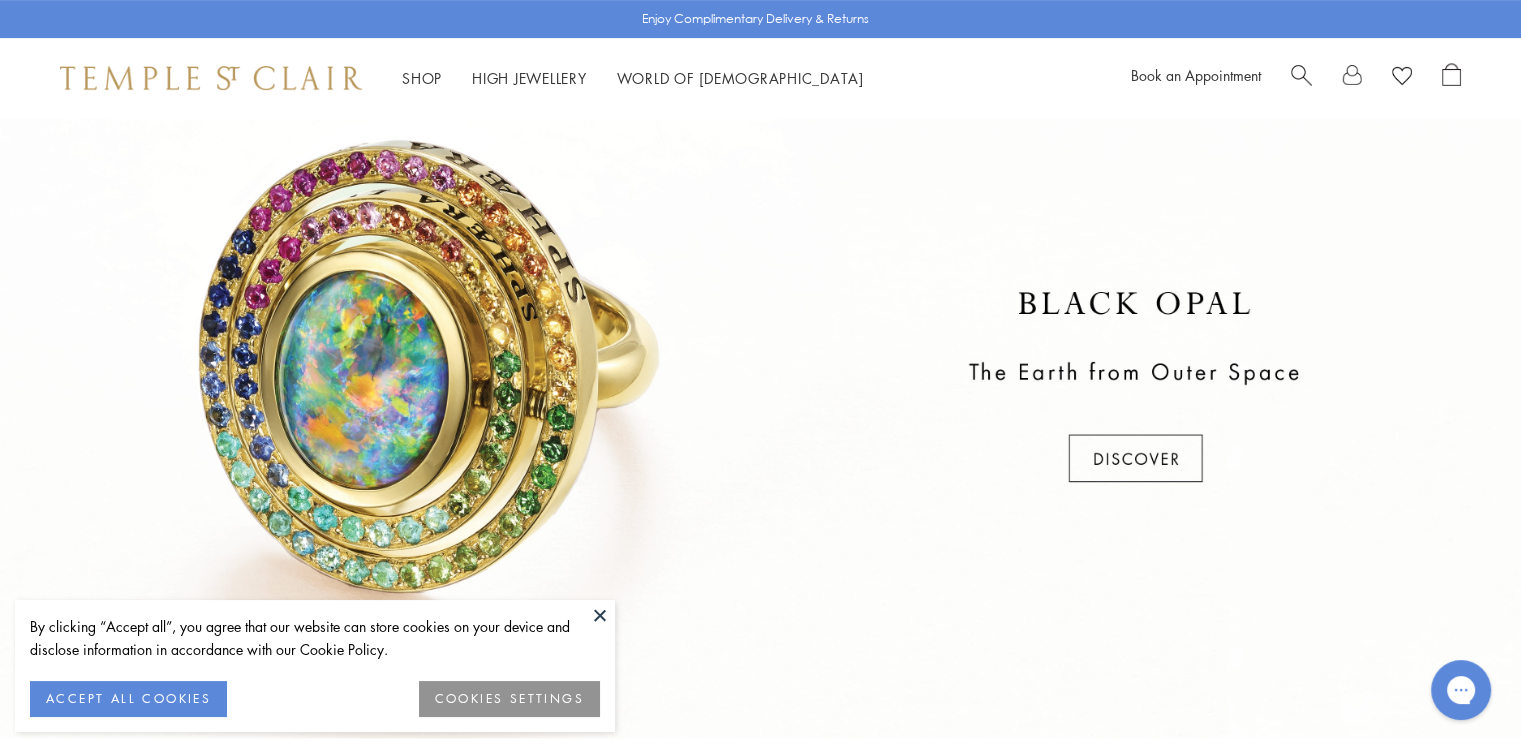 click at bounding box center [600, 615] 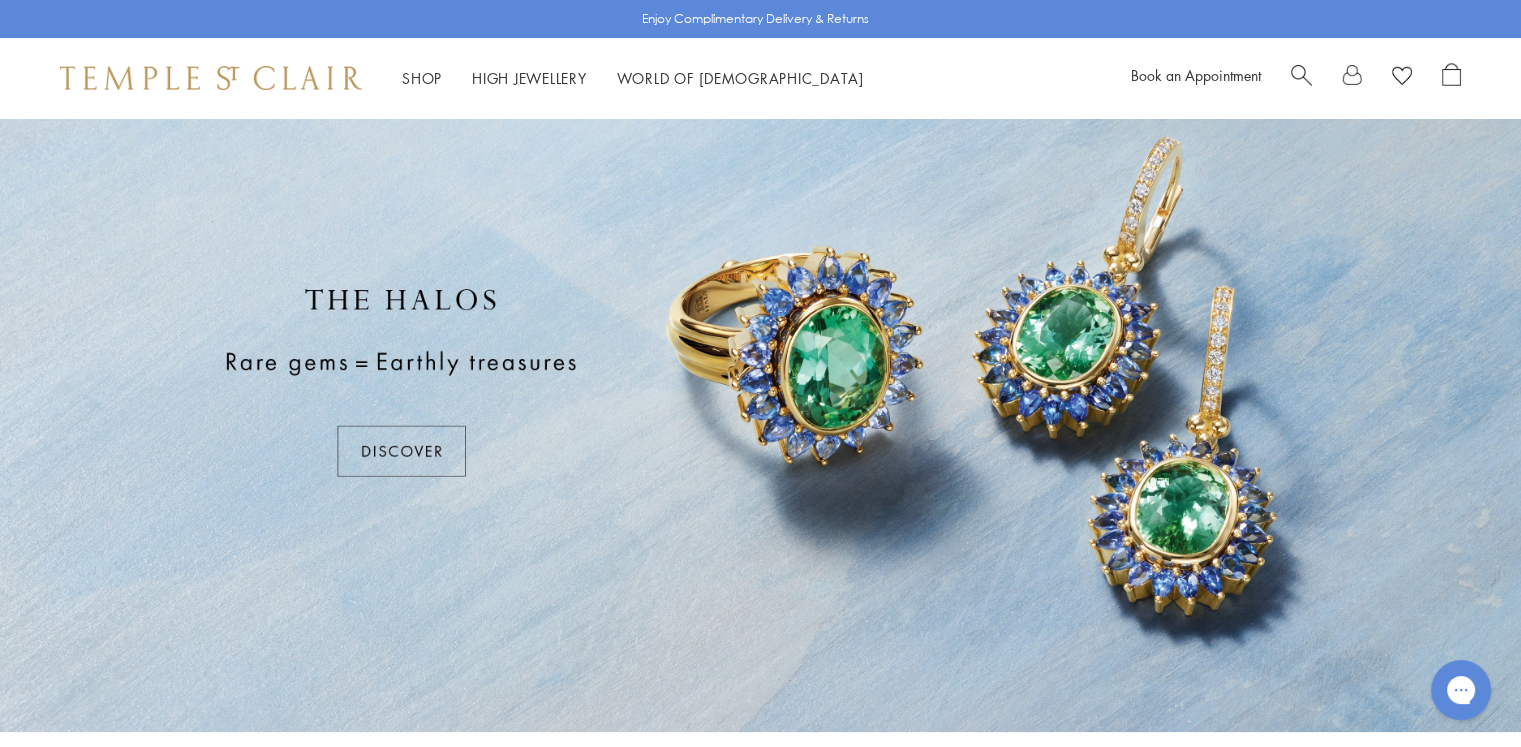 scroll, scrollTop: 0, scrollLeft: 0, axis: both 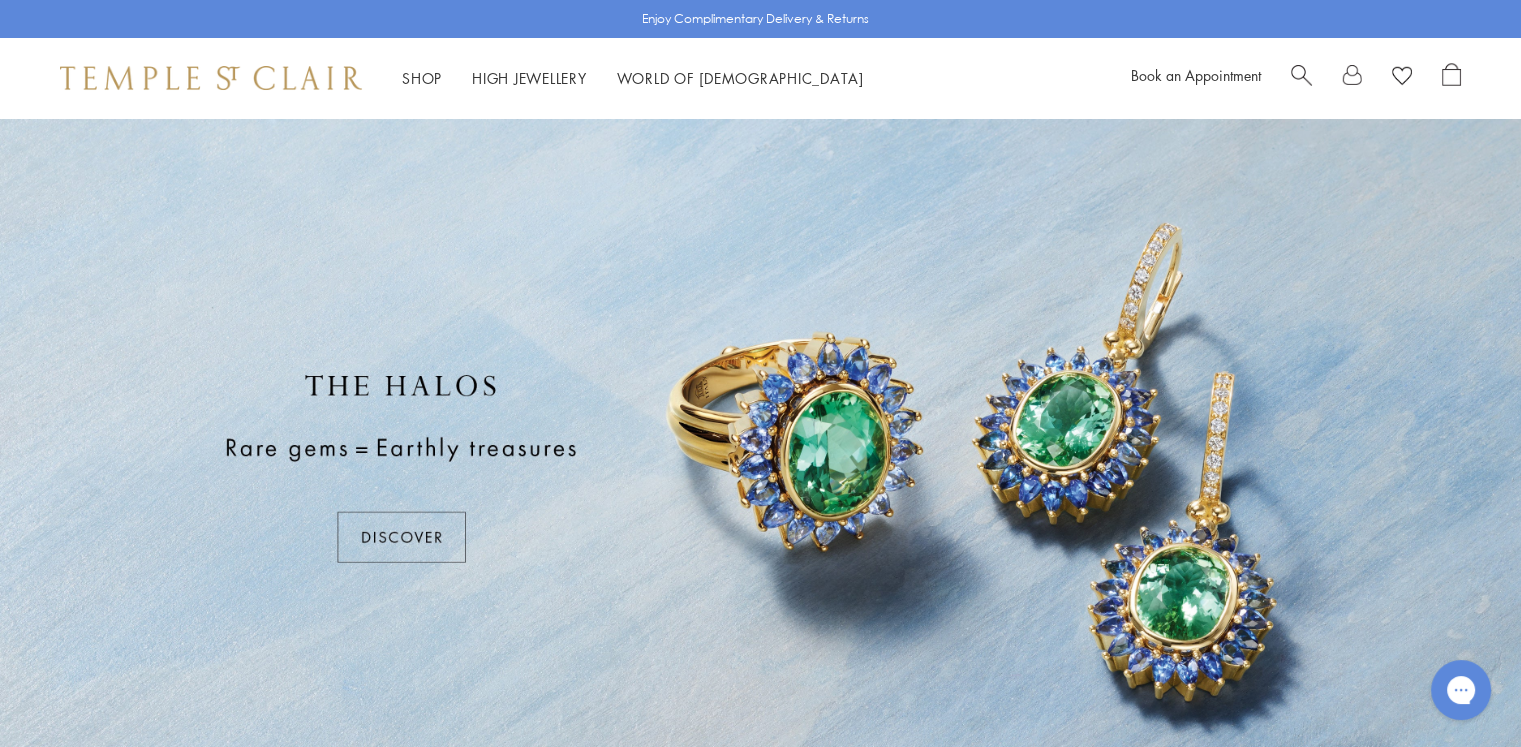 click on "Shop Shop
Categories Amulets   Pendants & Charms   Lockets   Chains & Leather Cords   Earrings   Rings   Bracelets & Bangles   Necklaces   Books & Notebooks   View All   Collections Rock Crystal Amulet   Angels   Color Theory   Celestial   Tree of Life   Royal Blue Moonstone   Zodiac   Featured Travel Jewels   New Arrivals   S25 Fiori Collection   Our Exclusive Jewels   Jewels to Personalize   Limited Edition Jewels   Sassini Rings   Temple Classics   Temple St. Clair x Big Life Foundation    Curated for you
[DEMOGRAPHIC_DATA] Convertible Charm Bracelet Shop Now" at bounding box center [760, 78] 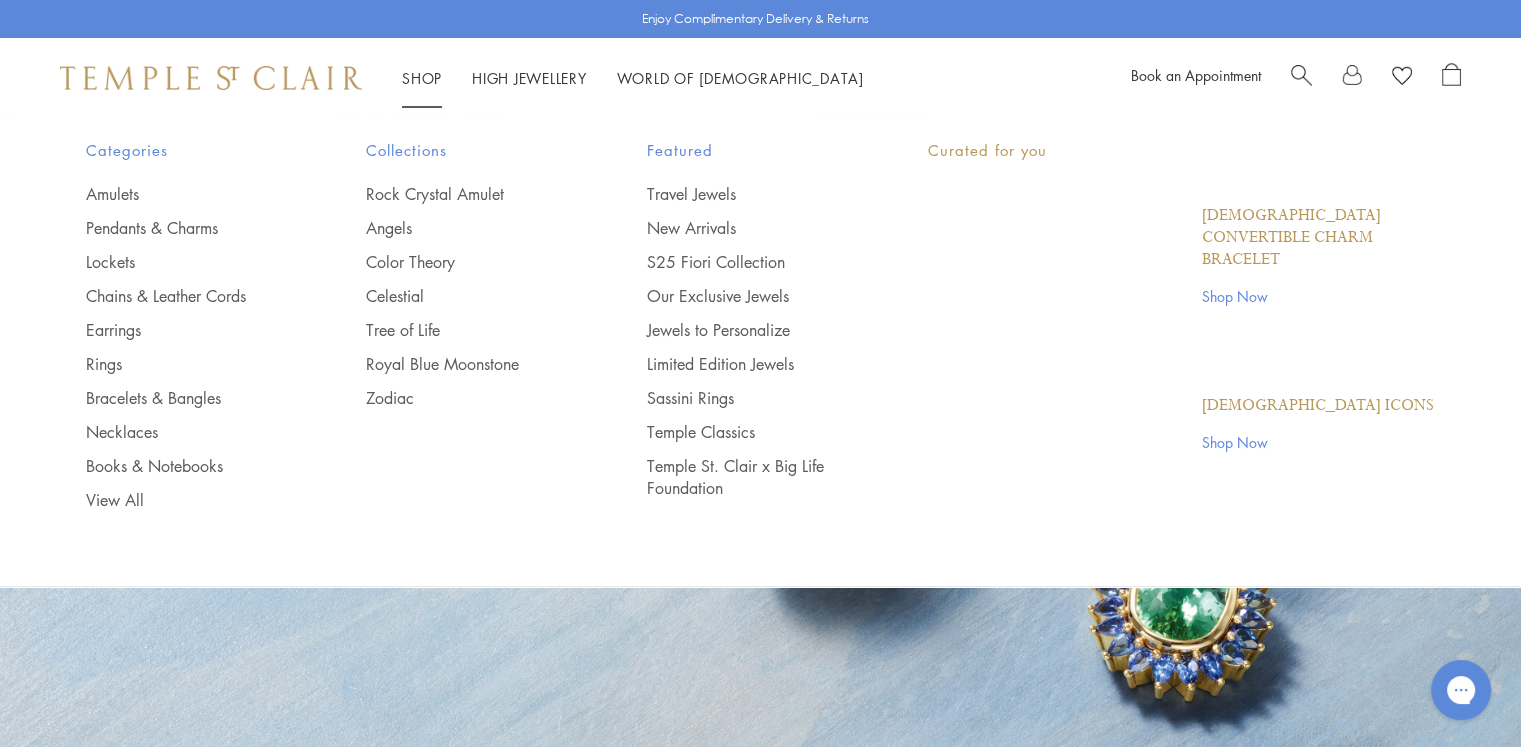 click on "Shop Shop" at bounding box center [422, 78] 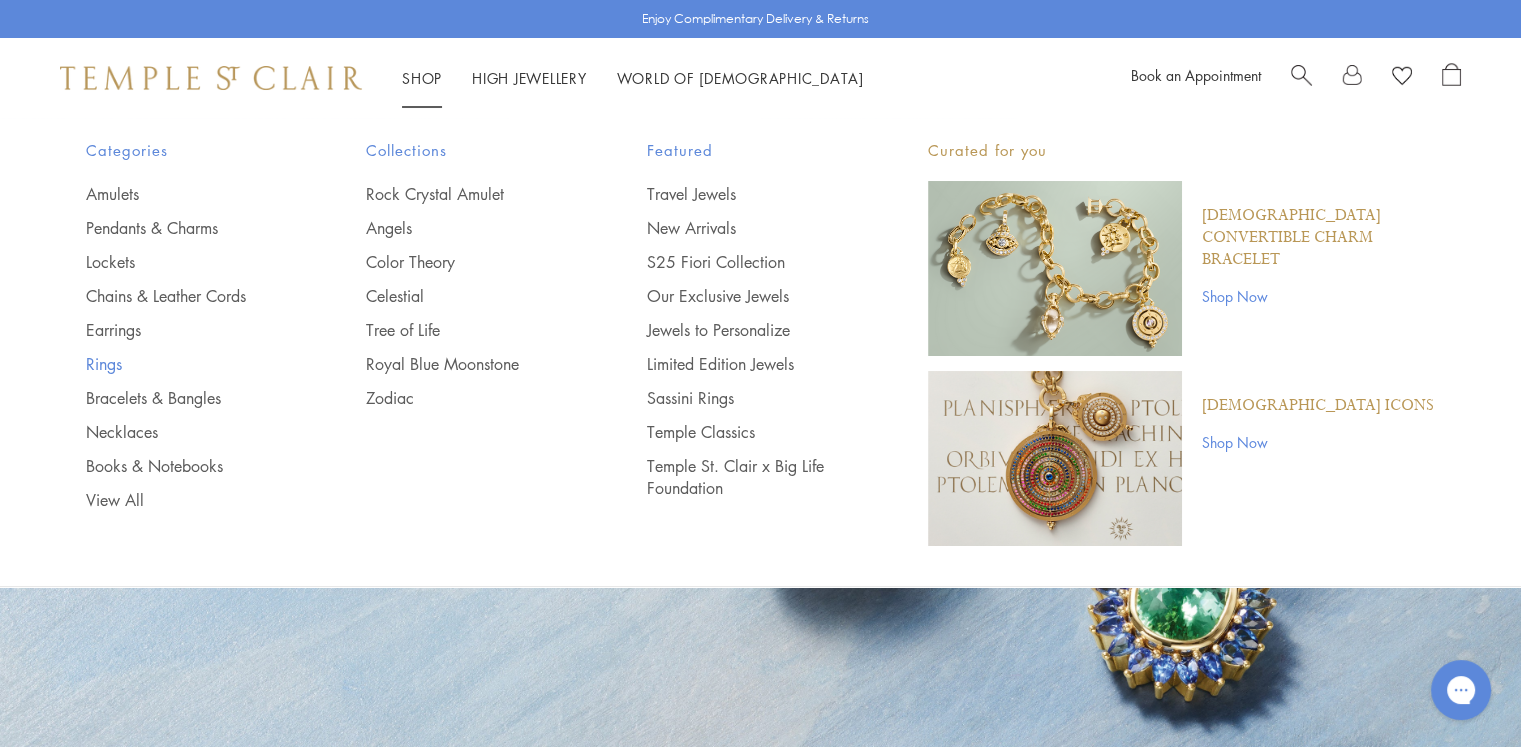 click on "Rings" at bounding box center [186, 364] 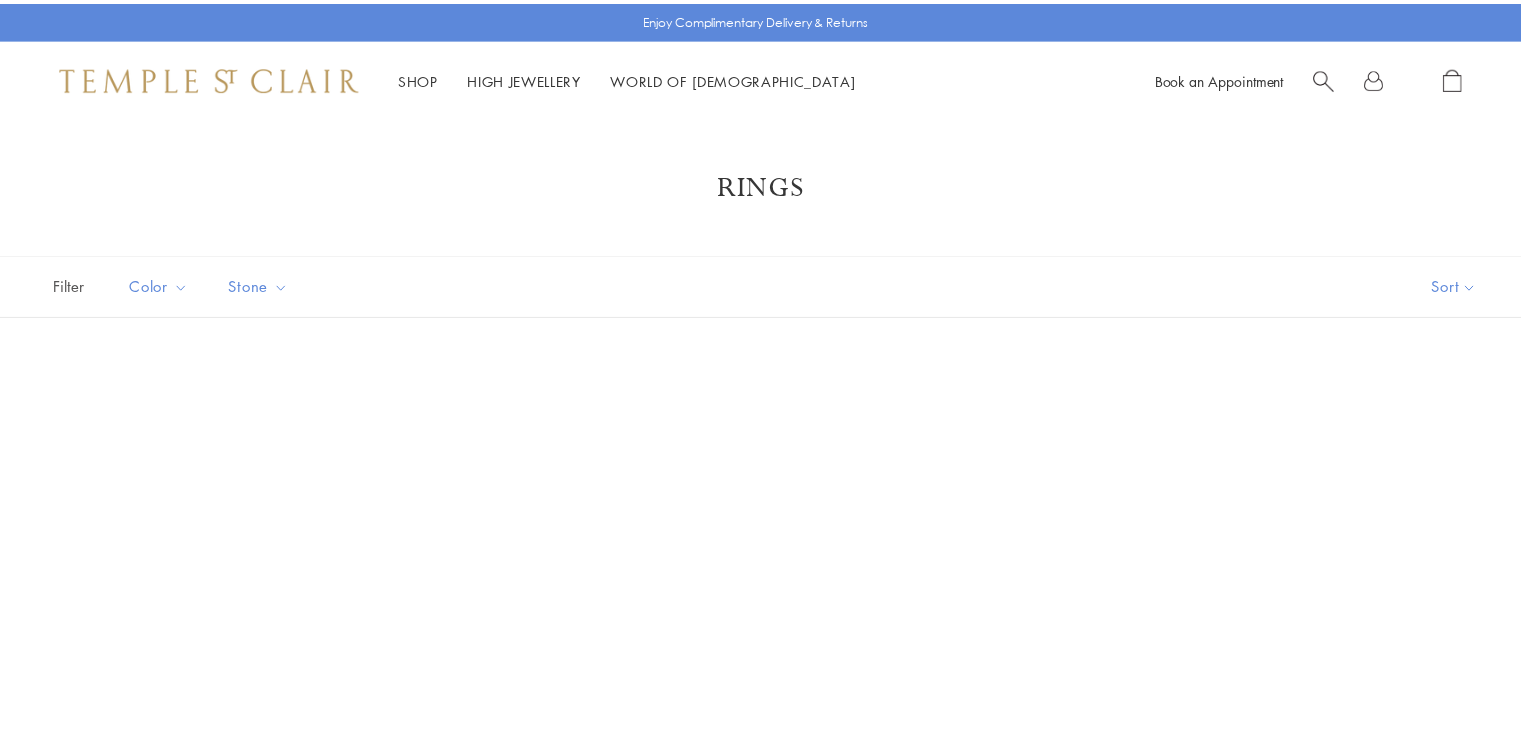scroll, scrollTop: 0, scrollLeft: 0, axis: both 